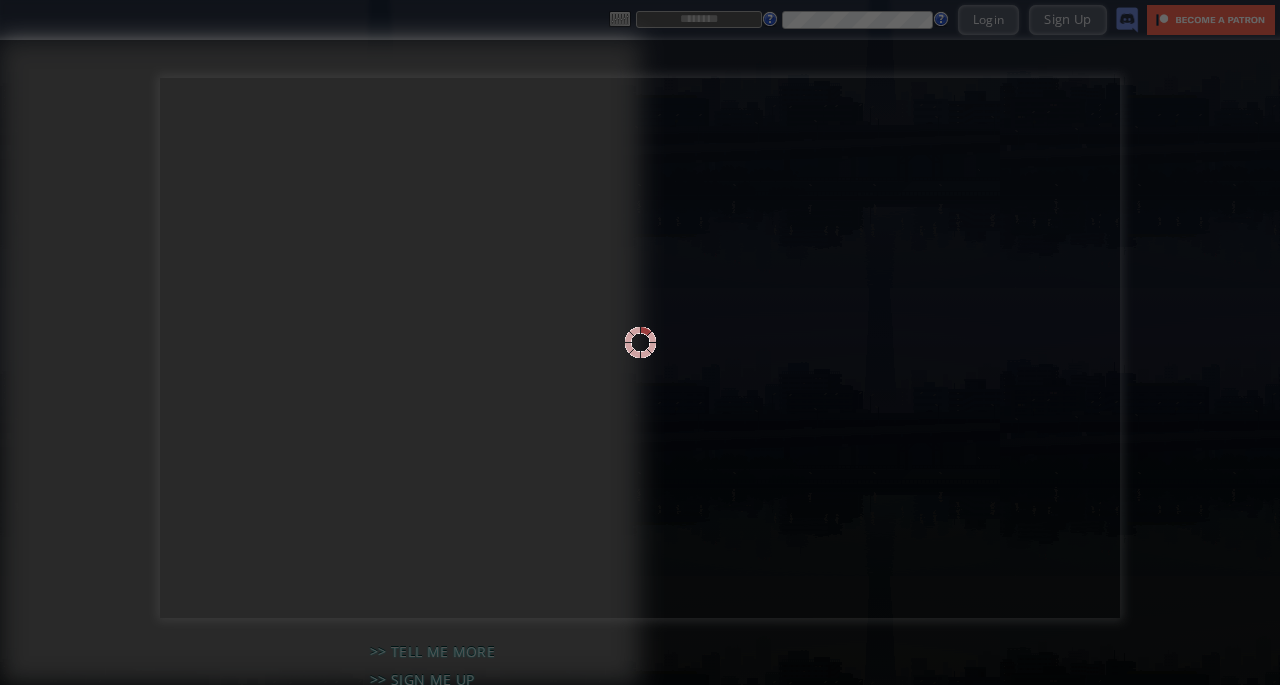 scroll, scrollTop: 0, scrollLeft: 0, axis: both 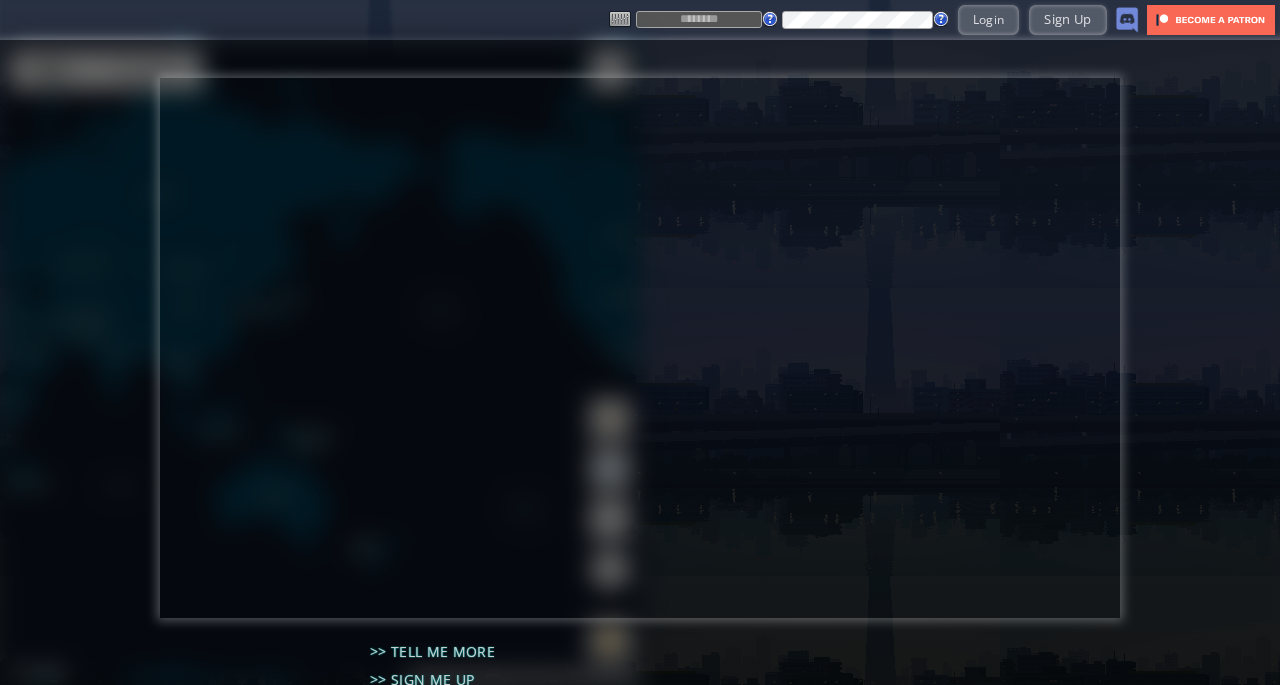 type on "*******" 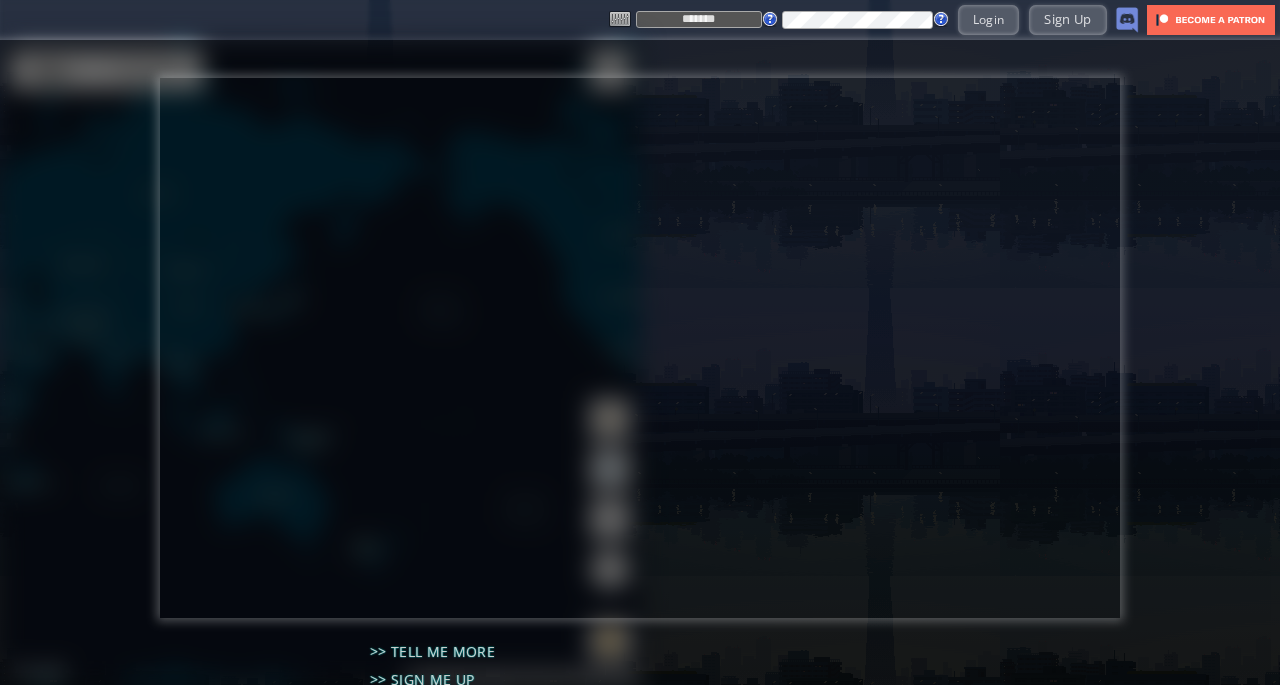 click on ">> Tell me more
>> Sign me up
>> Check out the game world
>> Search for a Flight in-game" at bounding box center [640, 362] 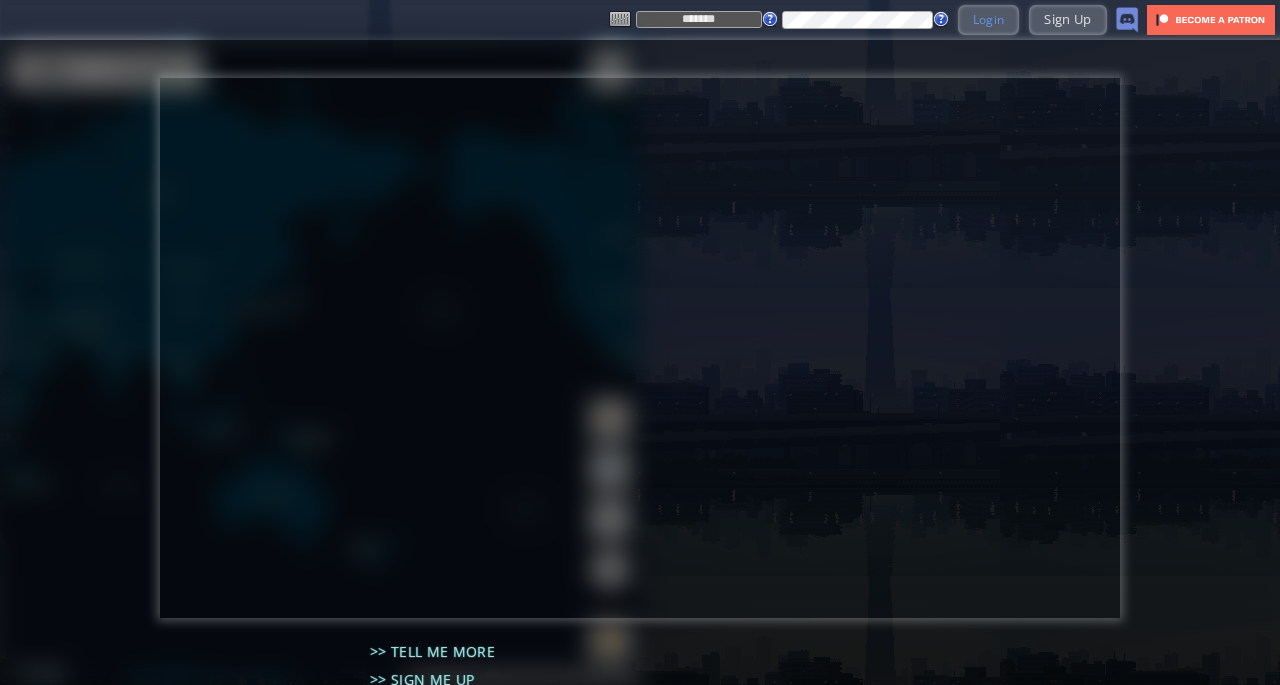 click on "Login" at bounding box center [989, 19] 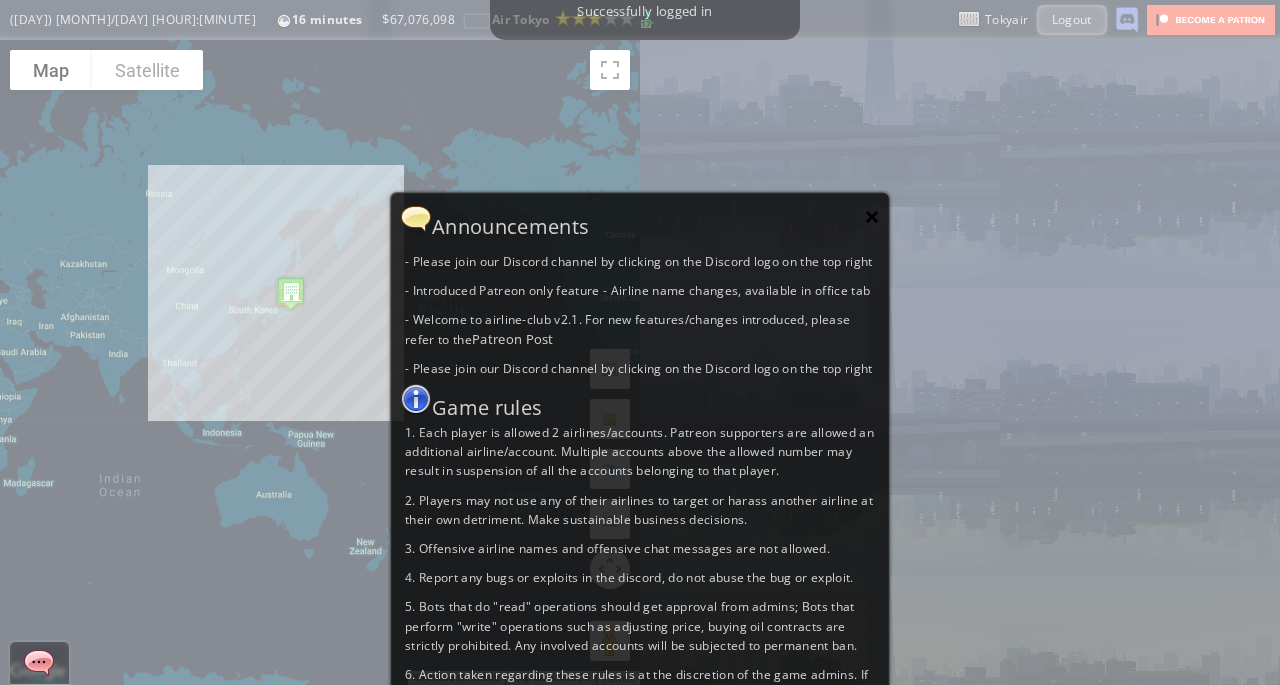 click on "×" at bounding box center (872, 216) 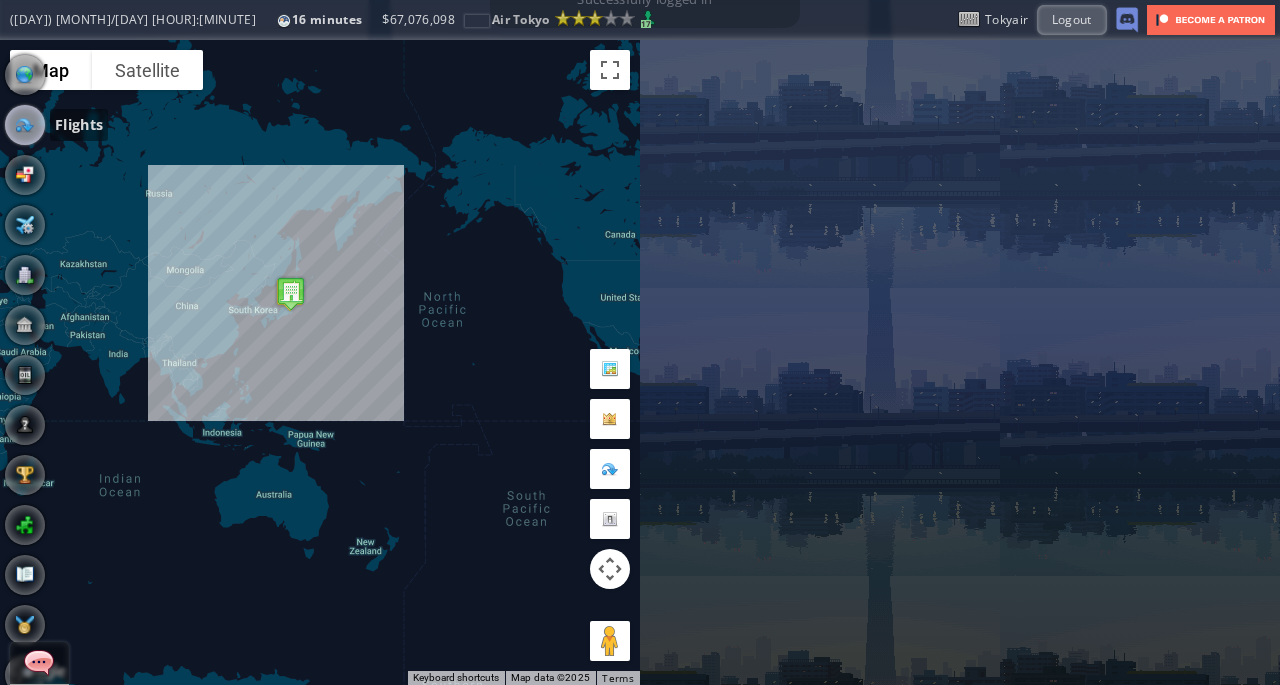click at bounding box center (25, 125) 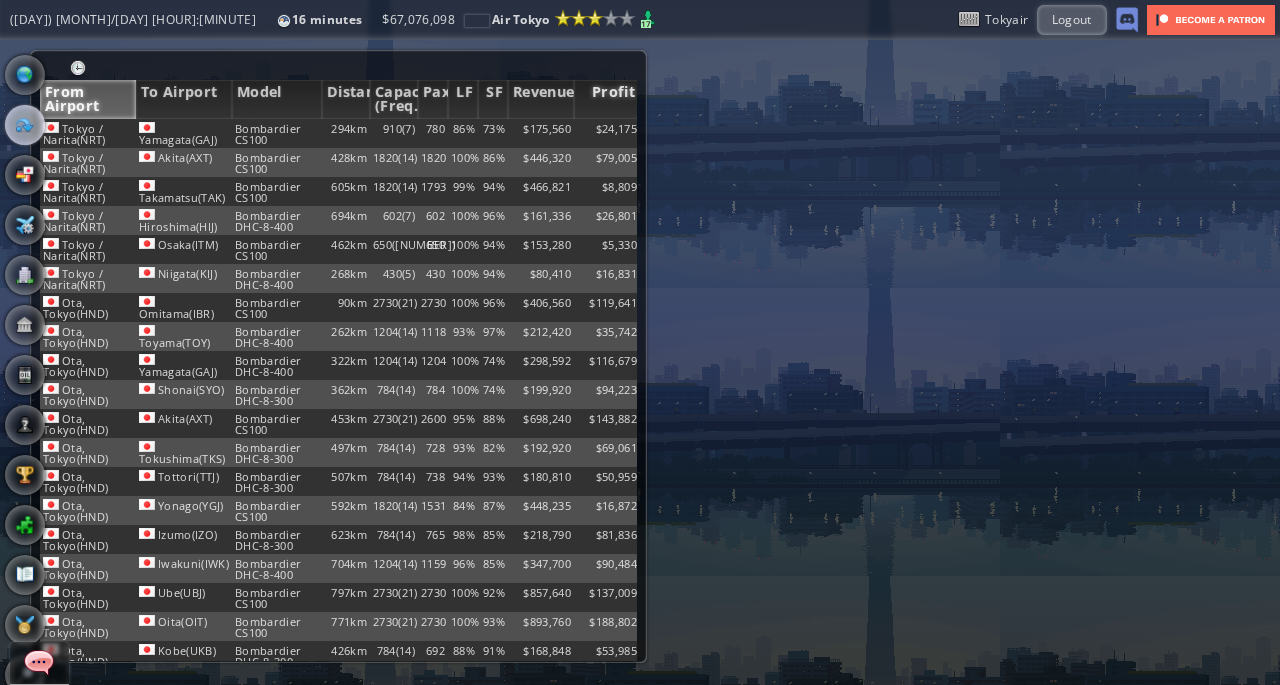 click on "Profit" at bounding box center (607, 99) 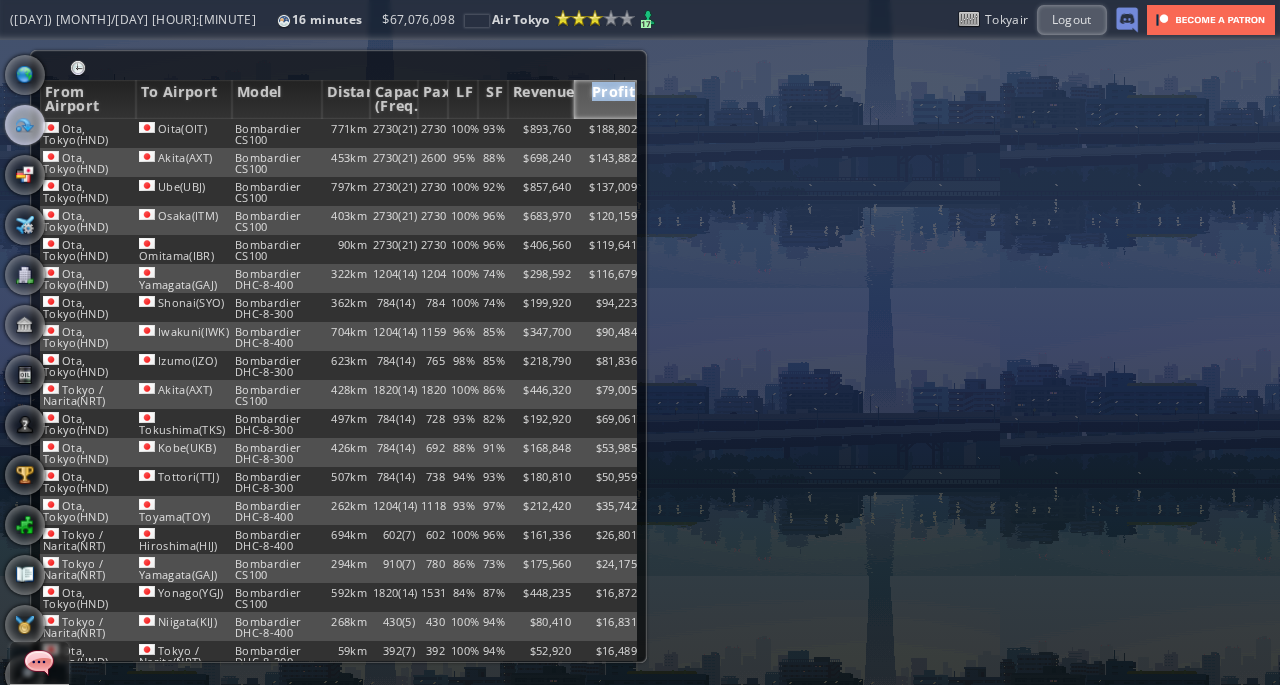 click on "Profit" at bounding box center (607, 99) 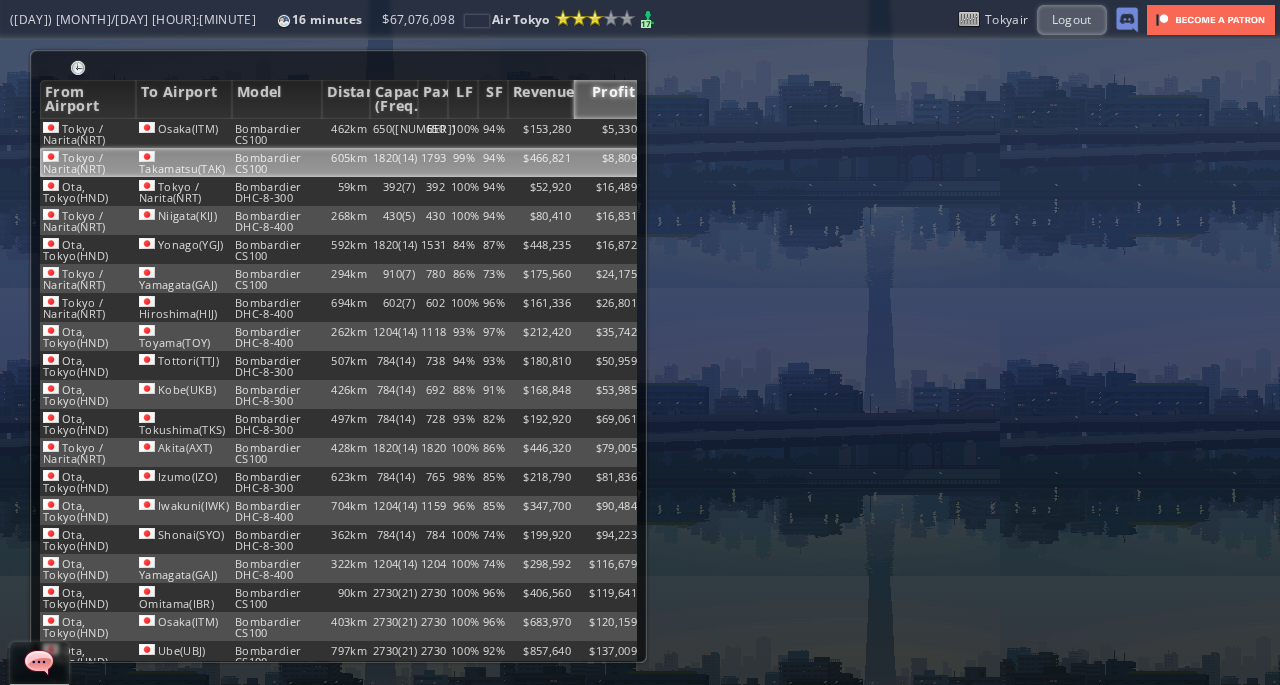 click on "$466,821" at bounding box center [541, 133] 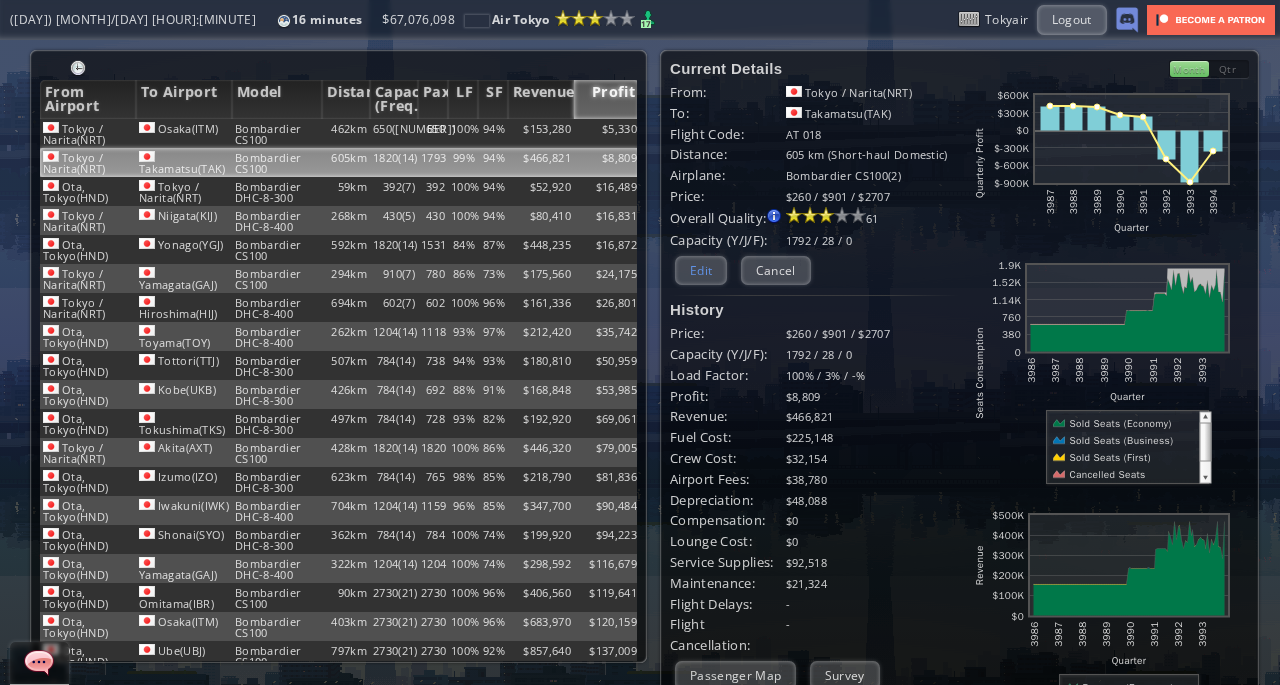 click on "Edit" at bounding box center (701, 270) 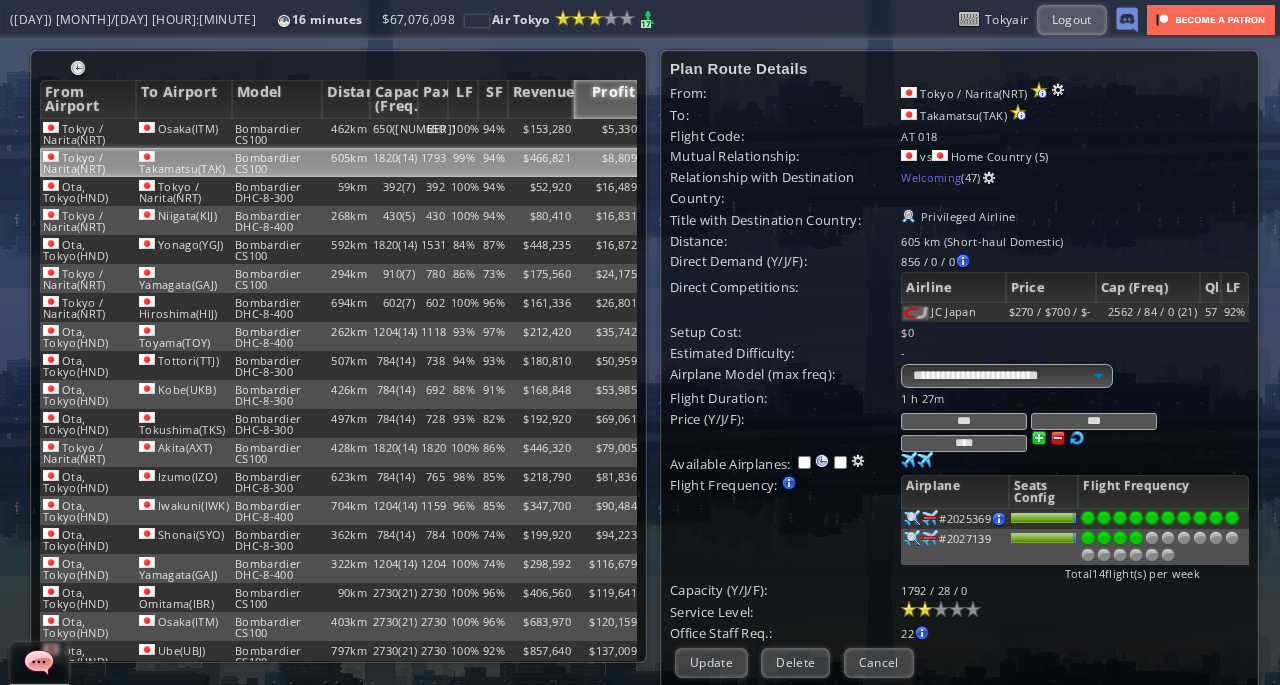 click on "***" at bounding box center [964, 421] 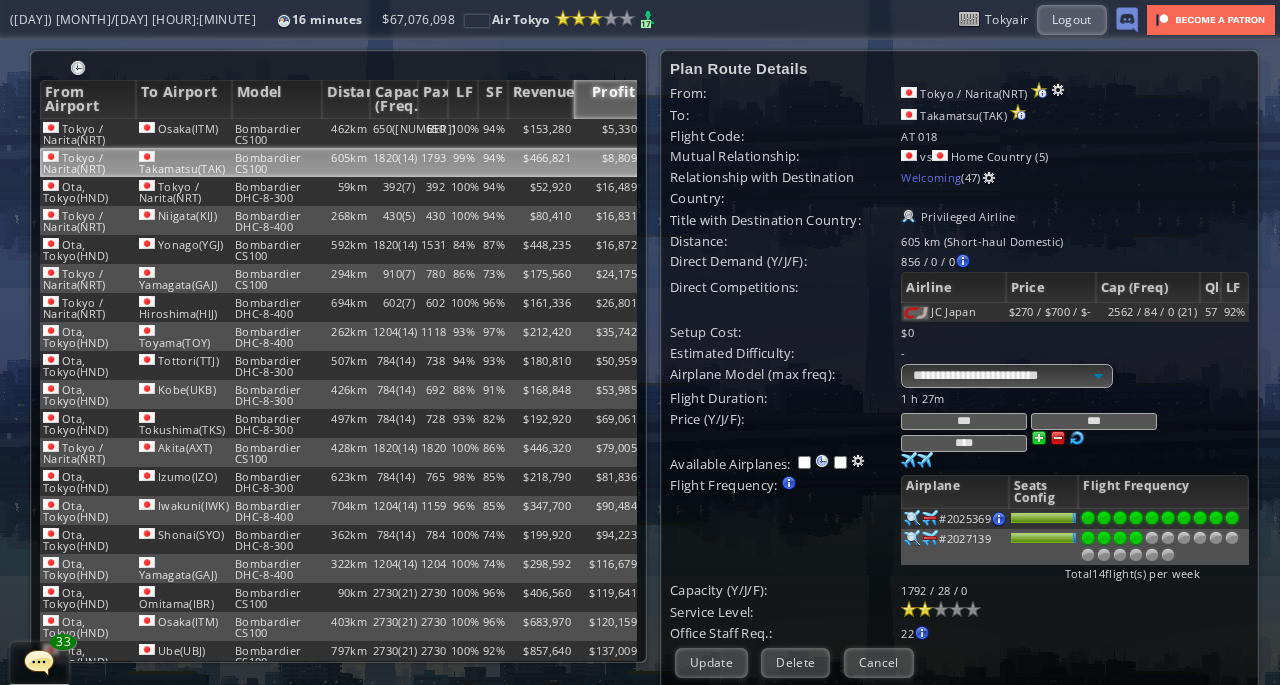 type on "***" 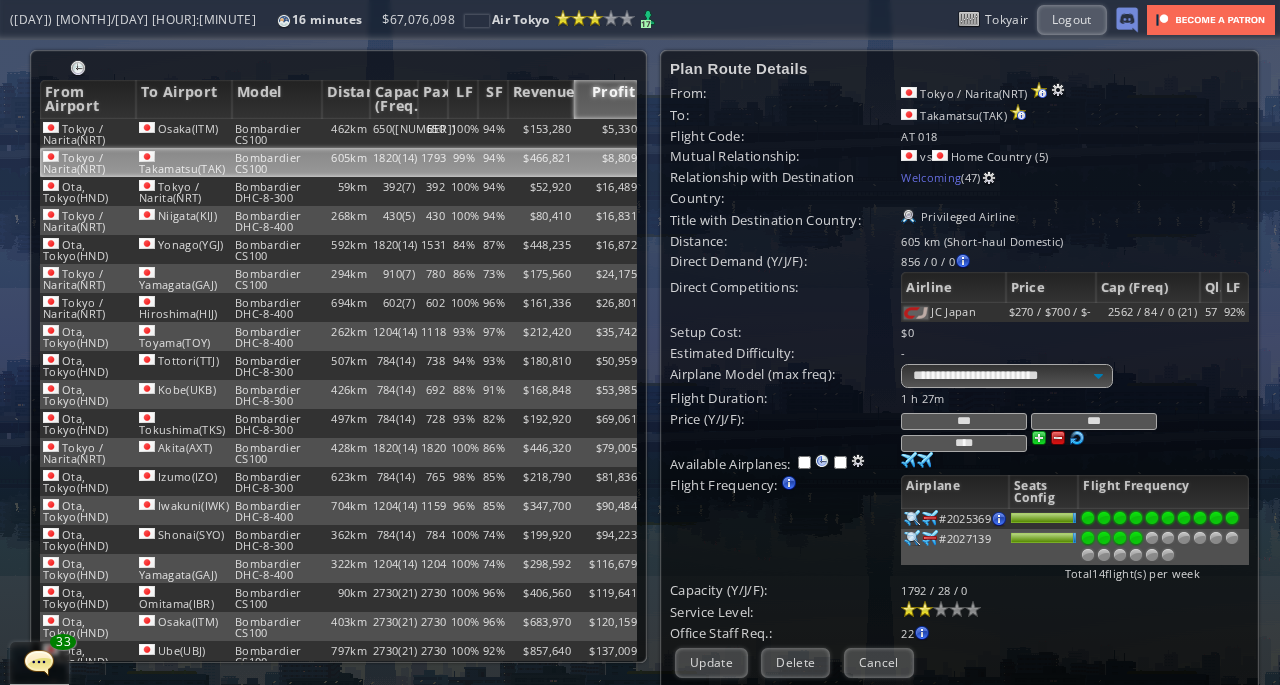 click on "***" at bounding box center [1094, 421] 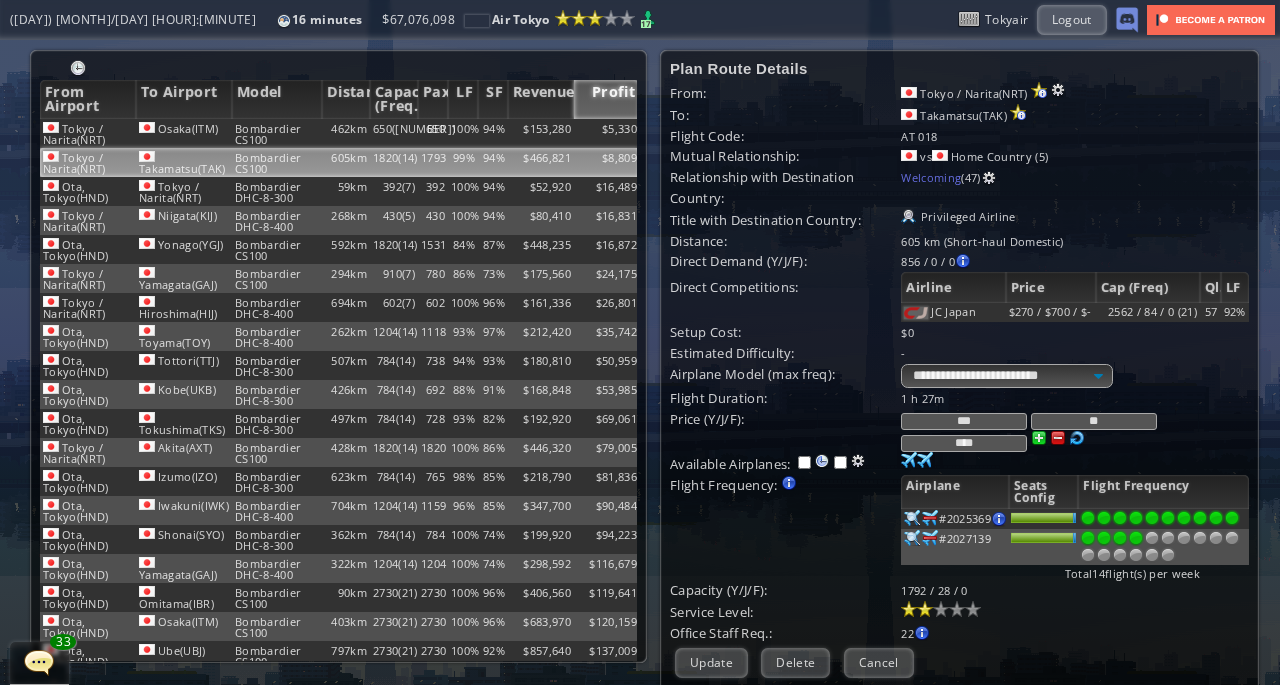 type on "*" 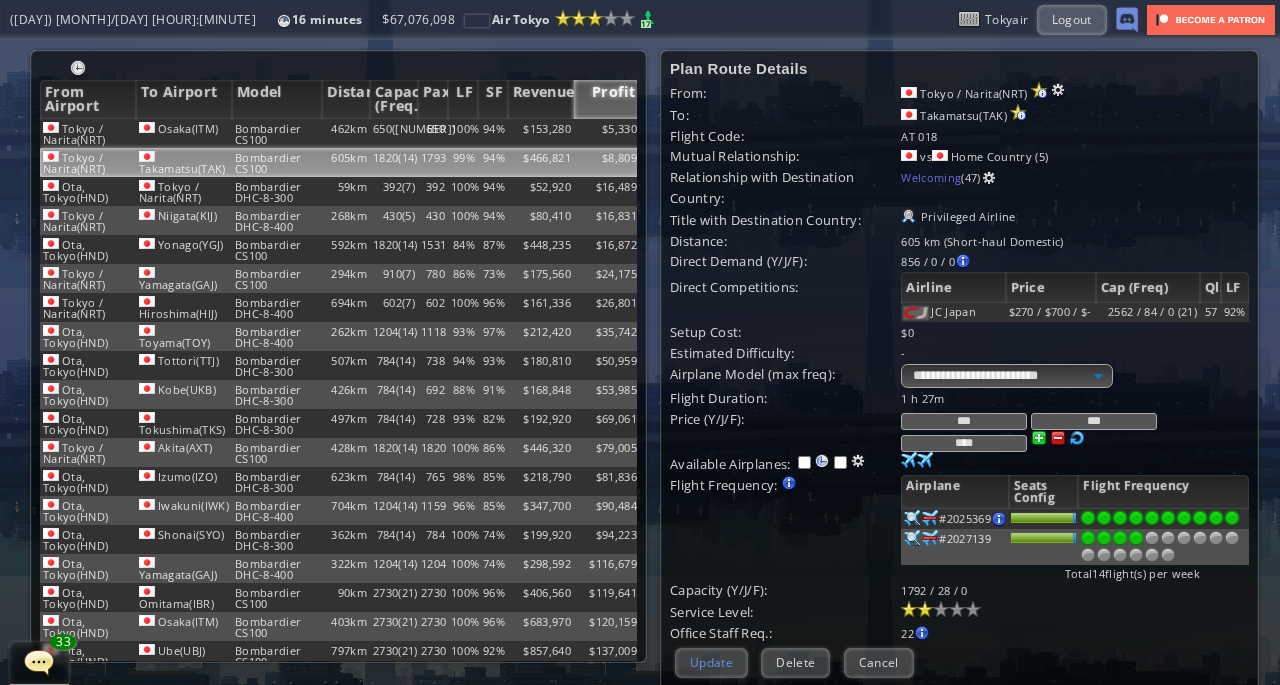 type on "***" 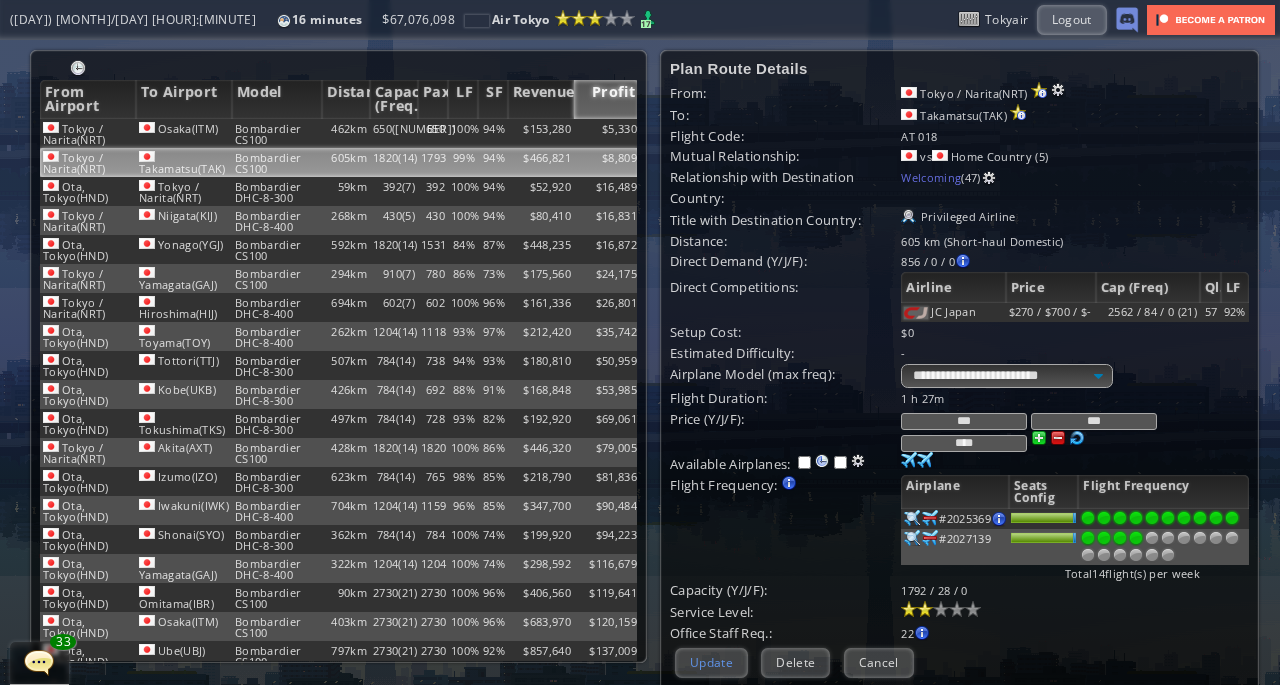 click on "Update" at bounding box center (711, 662) 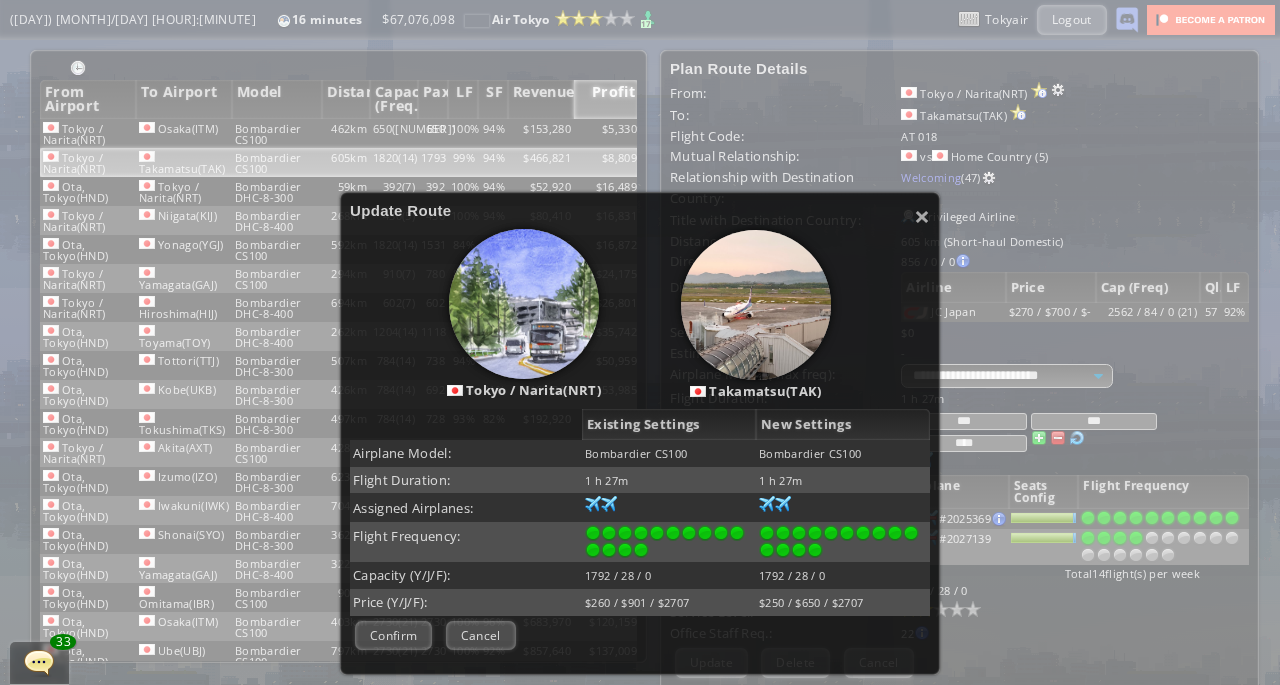 click on "Price (Y/J/F):" at bounding box center (466, 453) 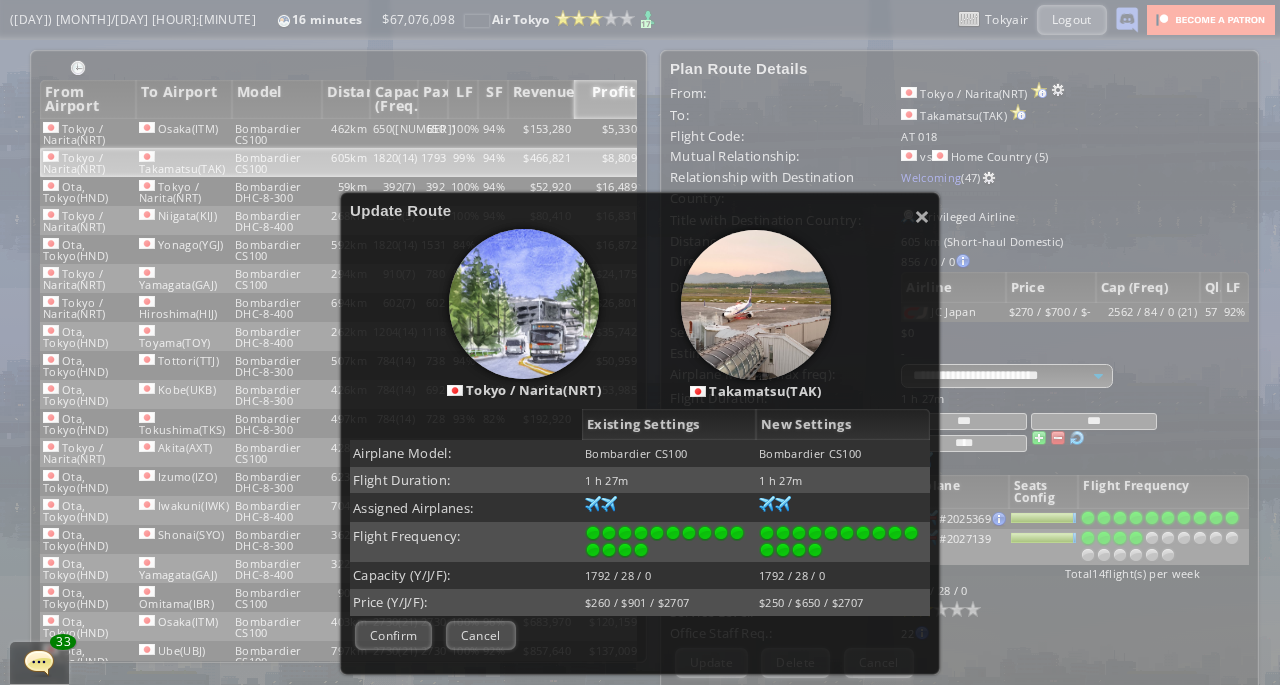 click on "Confirm
Negotiate
Cancel" at bounding box center [640, 635] 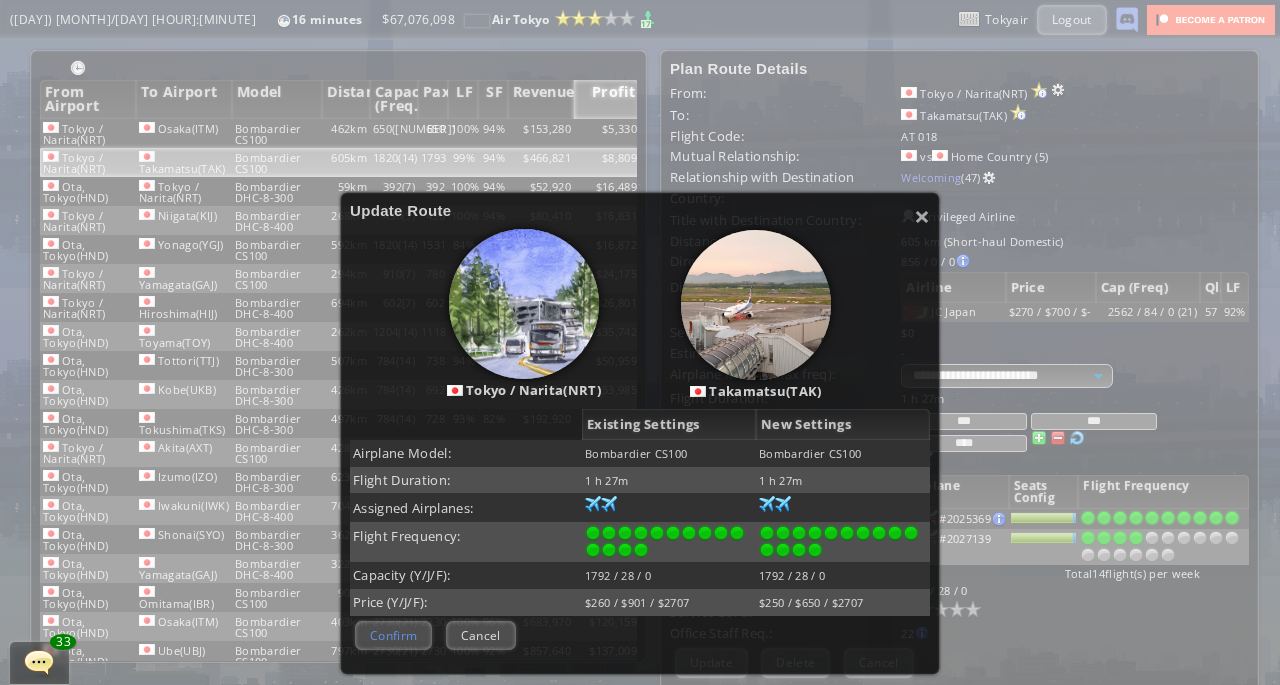 click on "Confirm" at bounding box center [393, 635] 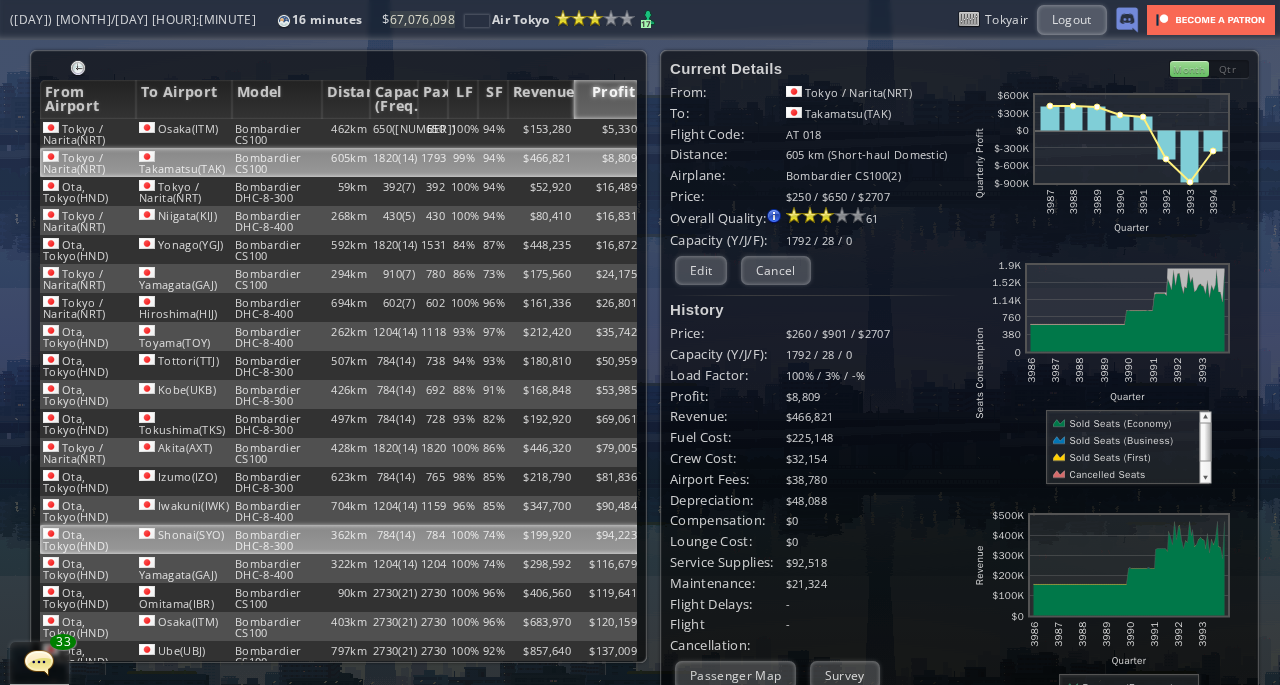 scroll, scrollTop: 89, scrollLeft: 0, axis: vertical 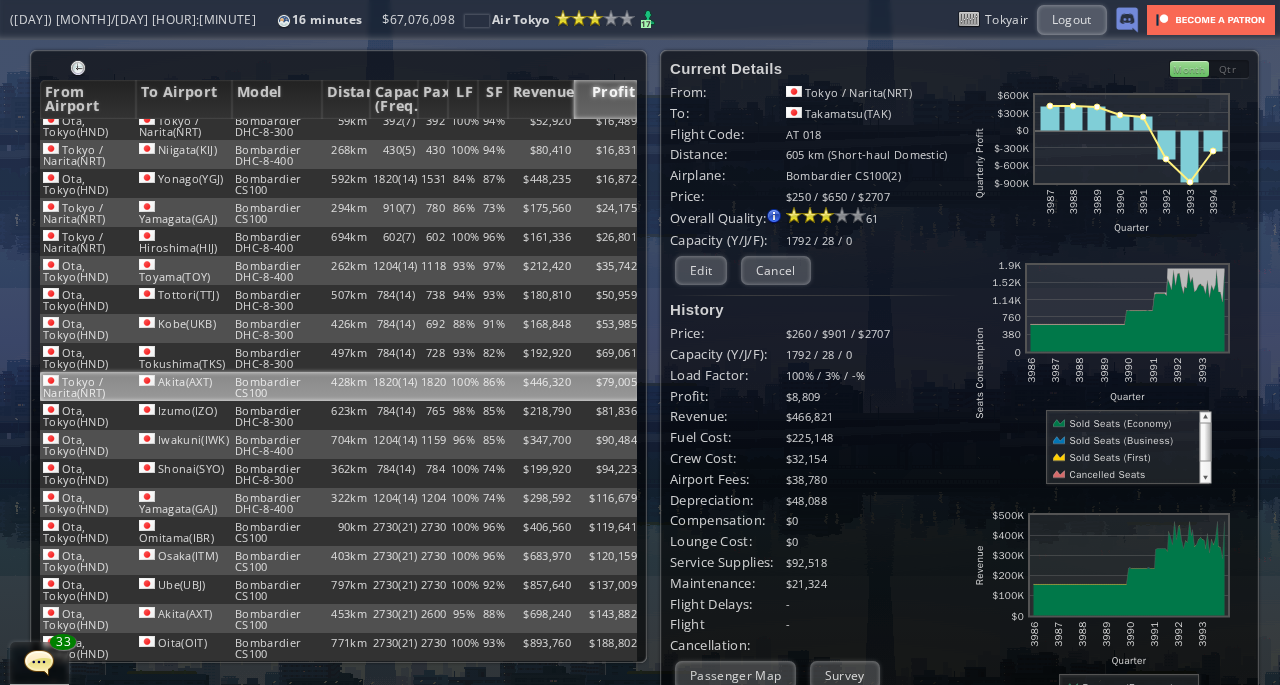 click on "1820(14)" at bounding box center (394, 67) 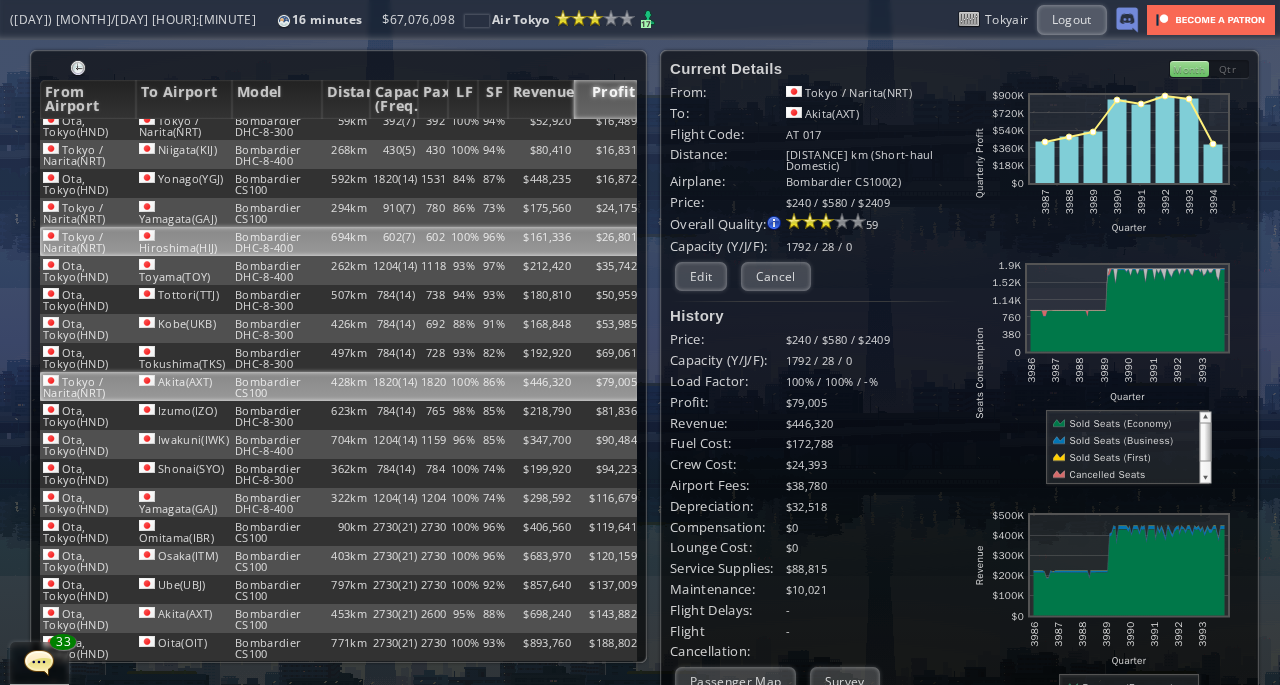 click on "602(7)" at bounding box center (394, 67) 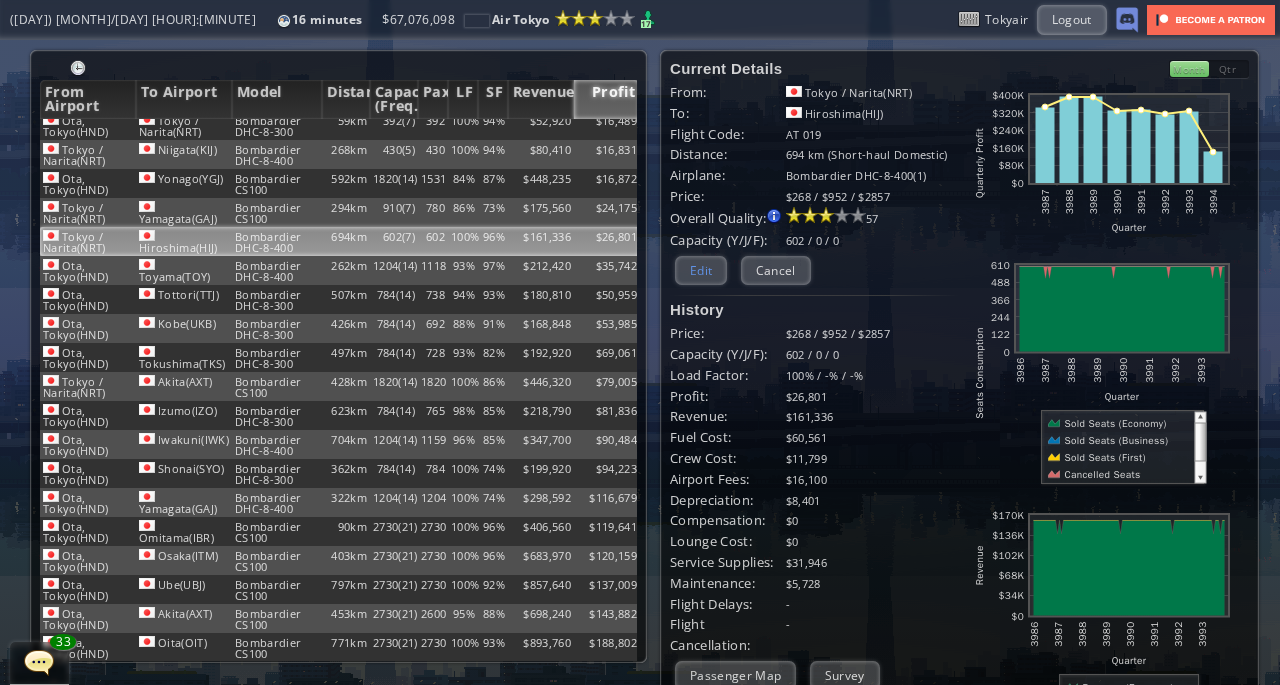 click on "Edit" at bounding box center [701, 270] 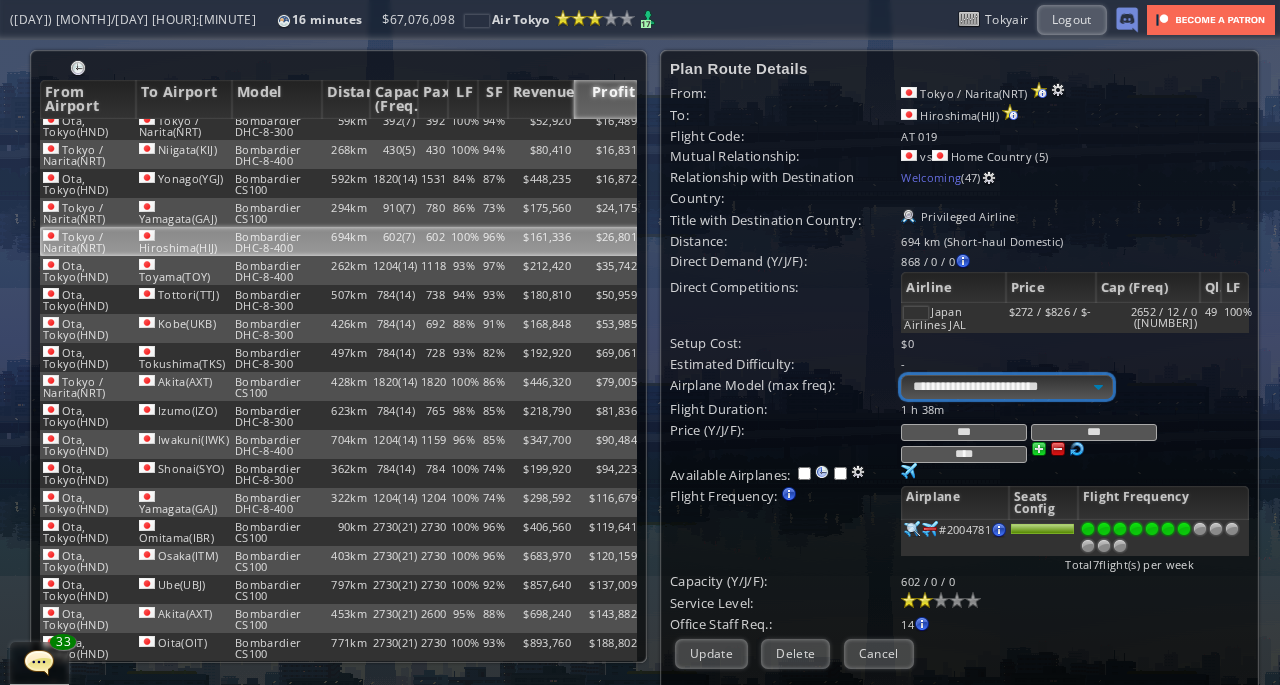 click on "**********" at bounding box center (1006, 387) 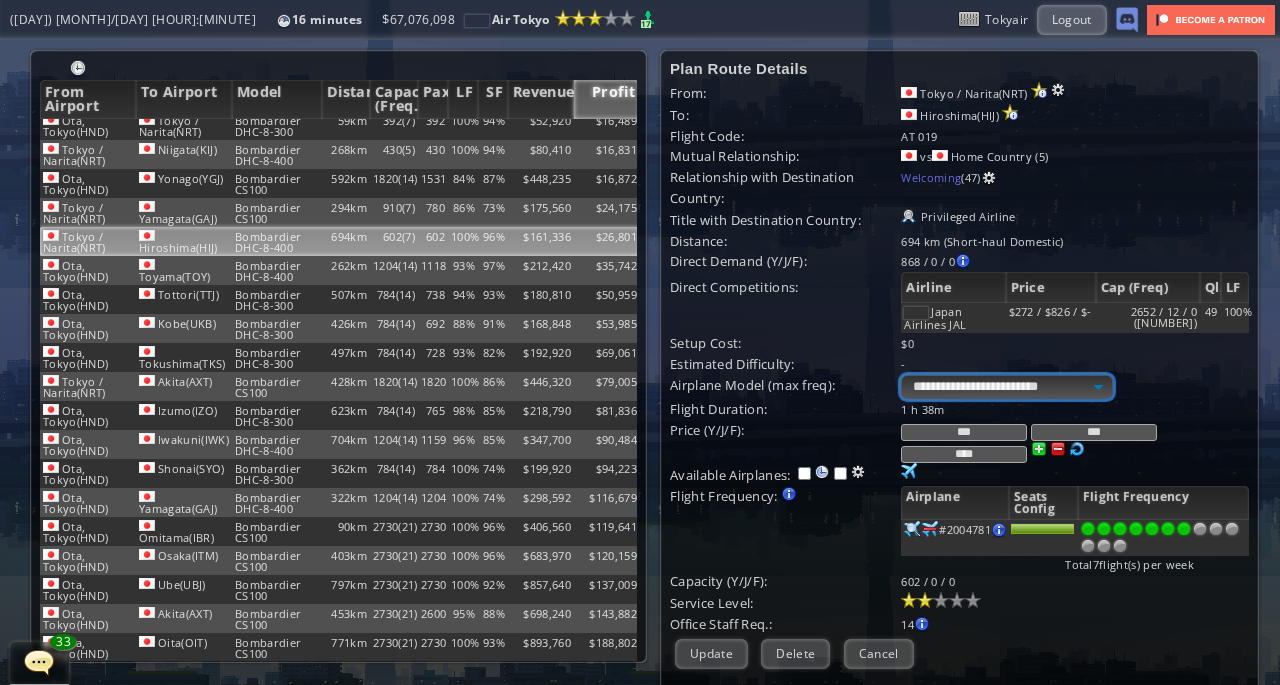 select on "**" 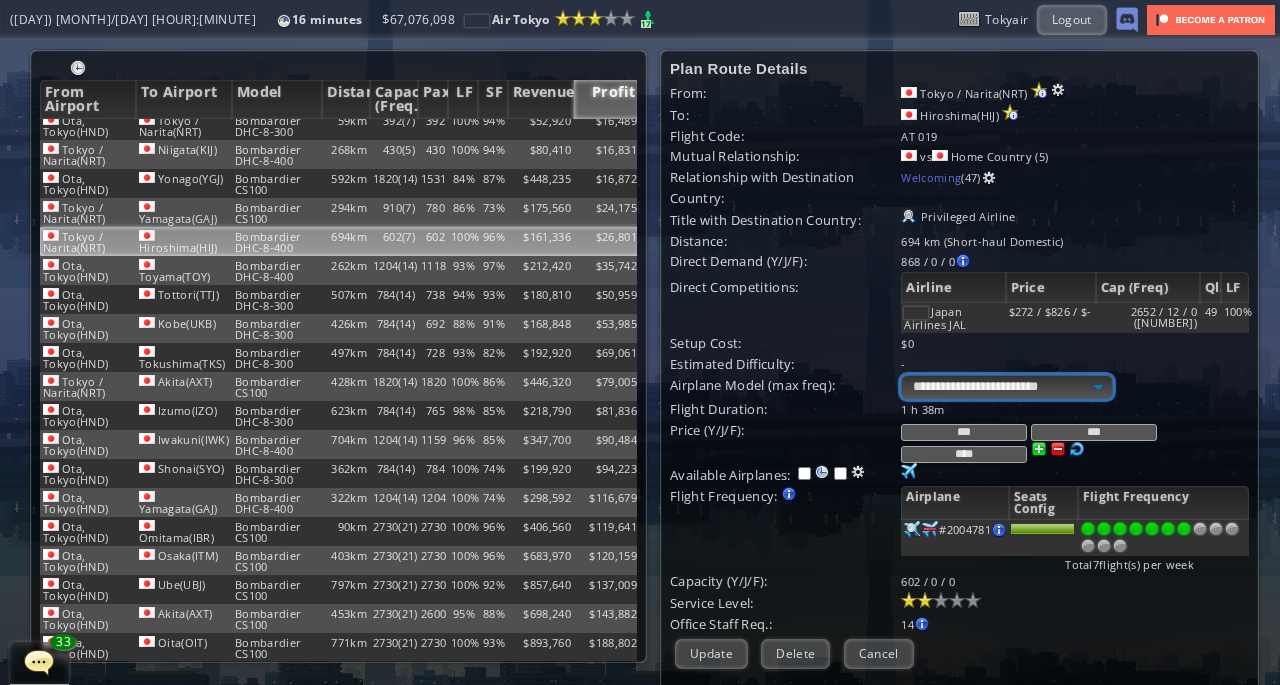 click on "**********" at bounding box center (1006, 387) 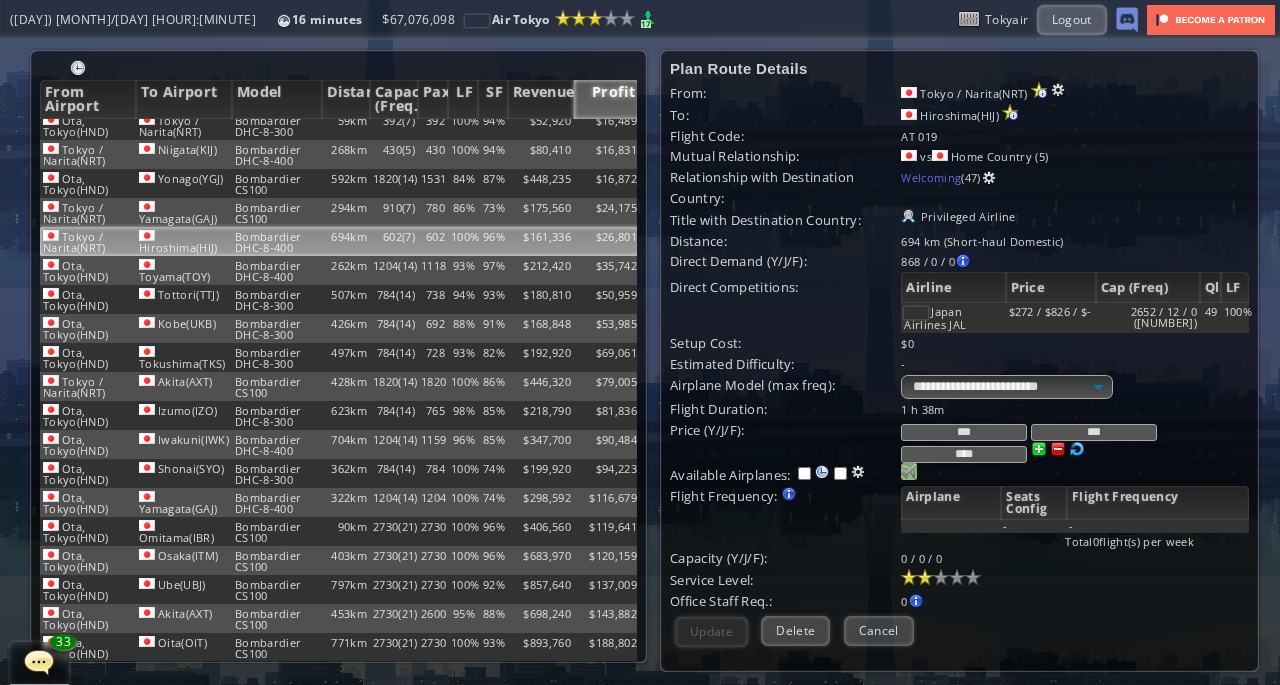 click on "24 99" at bounding box center [909, 471] 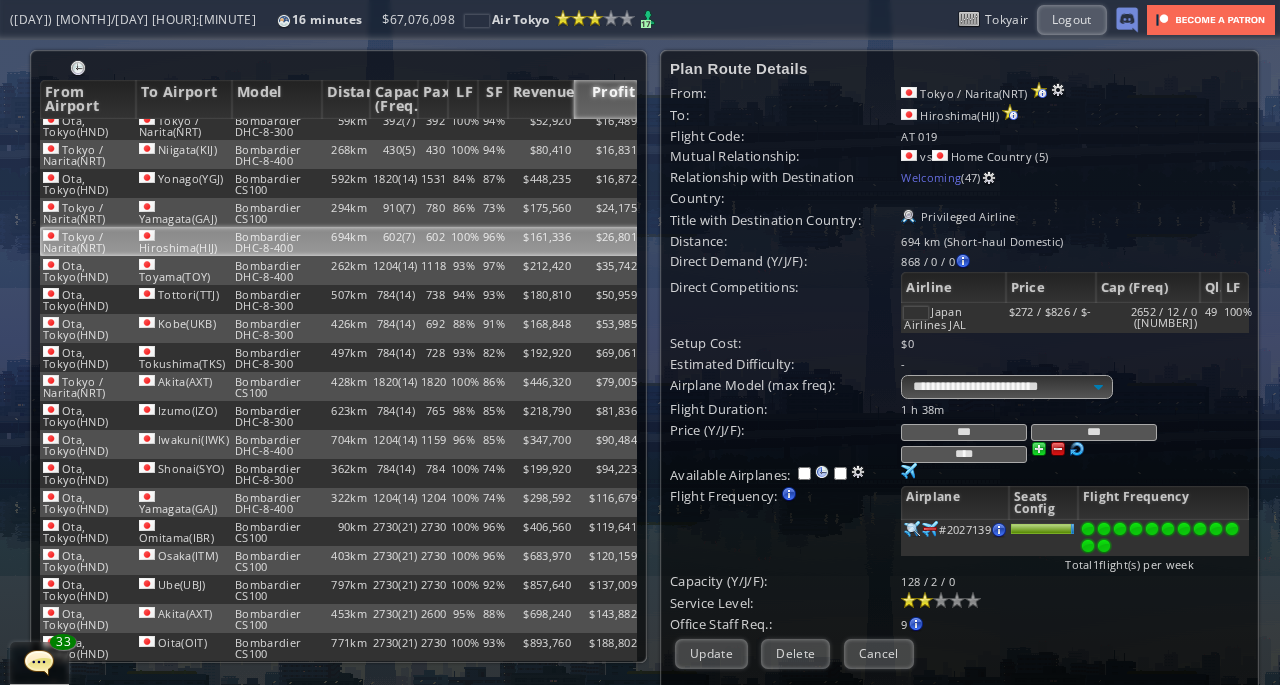 click at bounding box center [1104, 546] 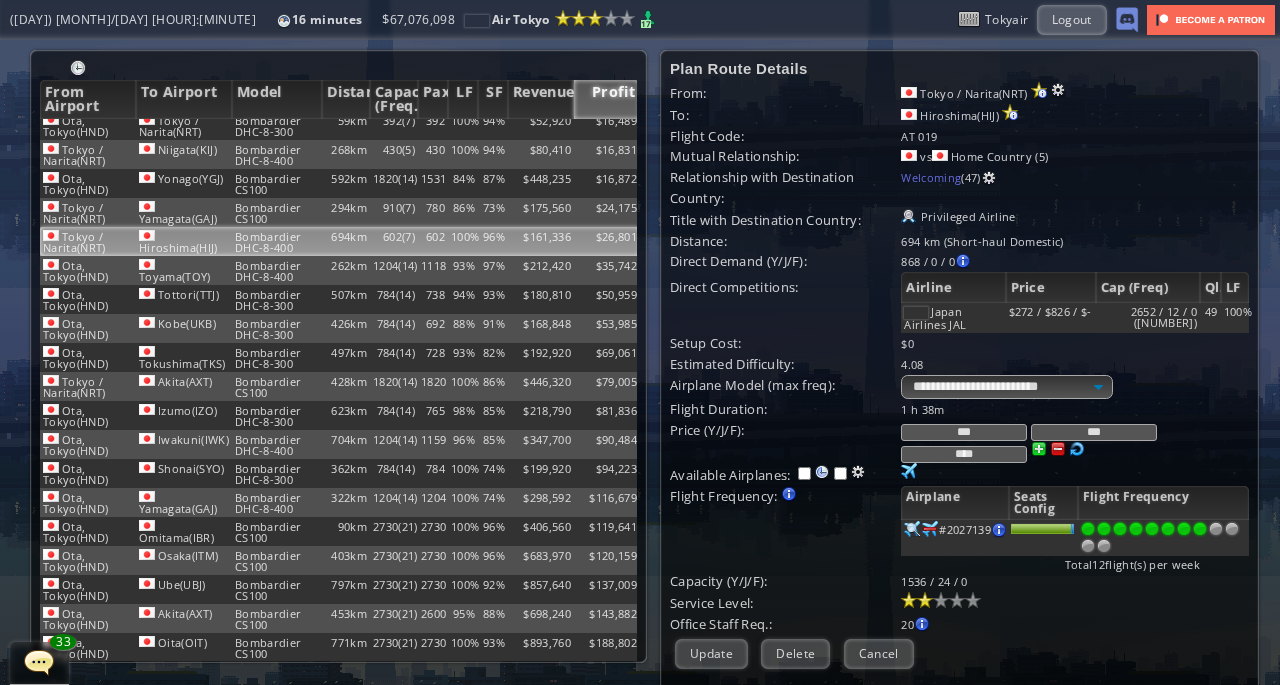 click at bounding box center (1200, 529) 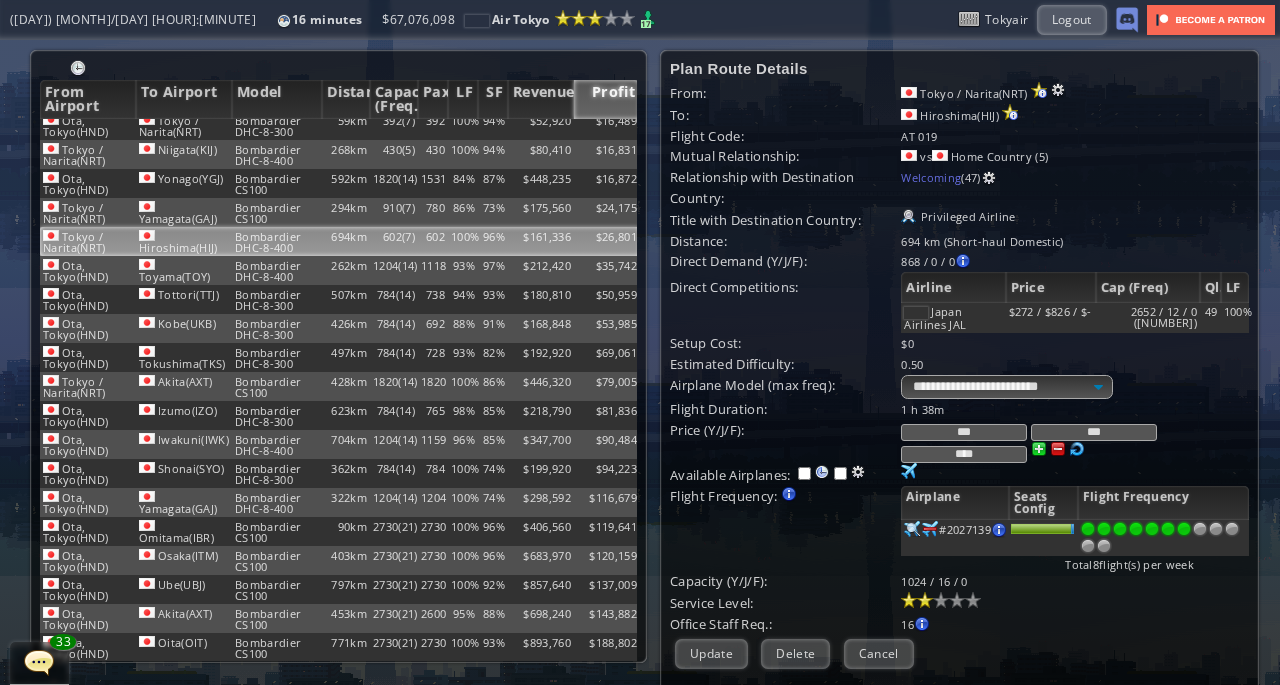 click at bounding box center [1184, 529] 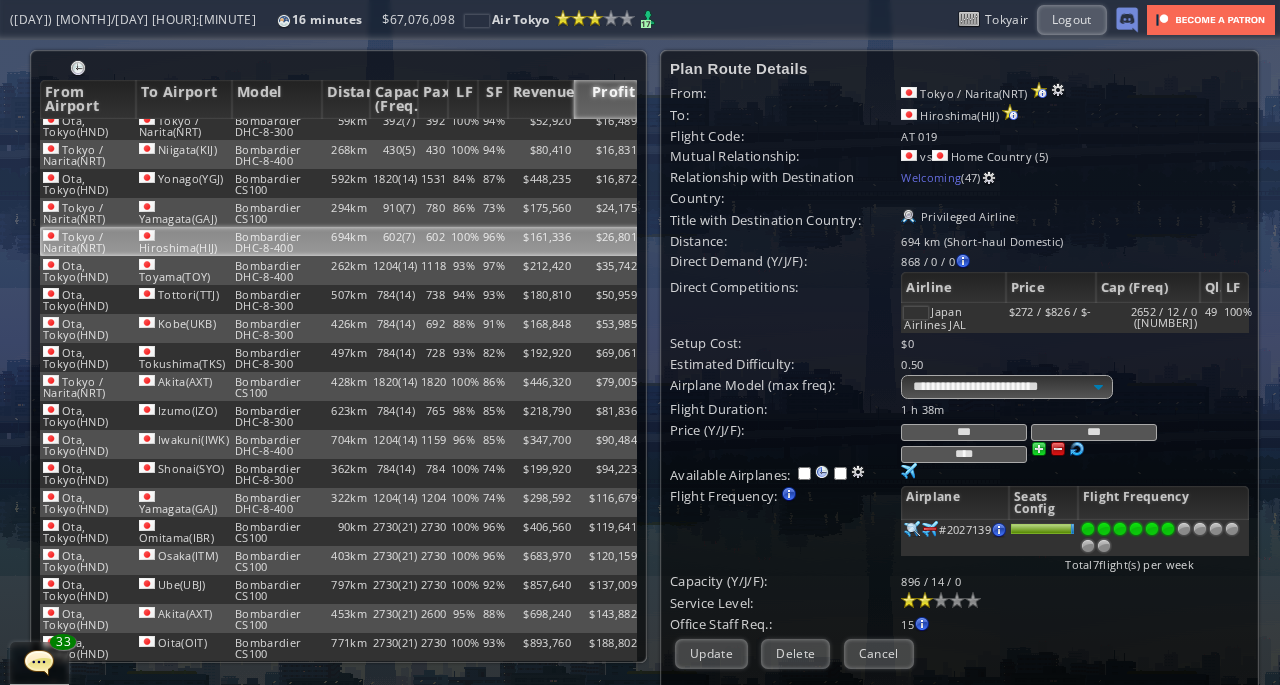 click at bounding box center (1168, 529) 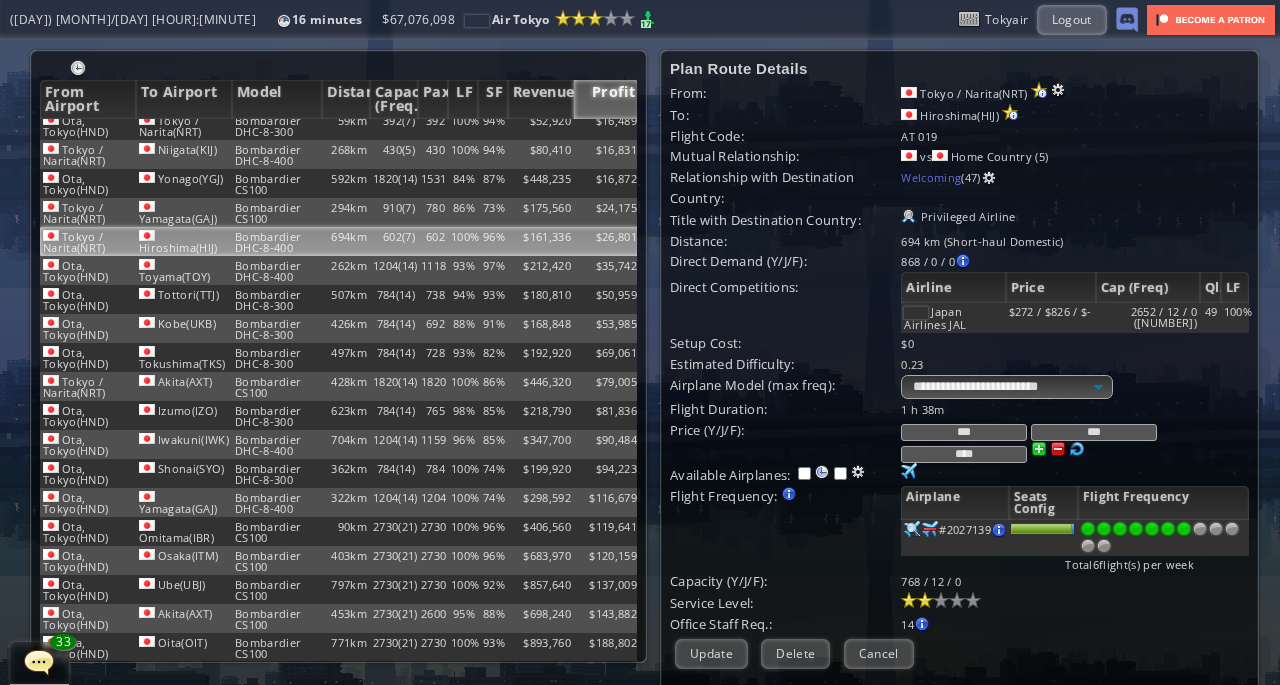 click at bounding box center (1184, 529) 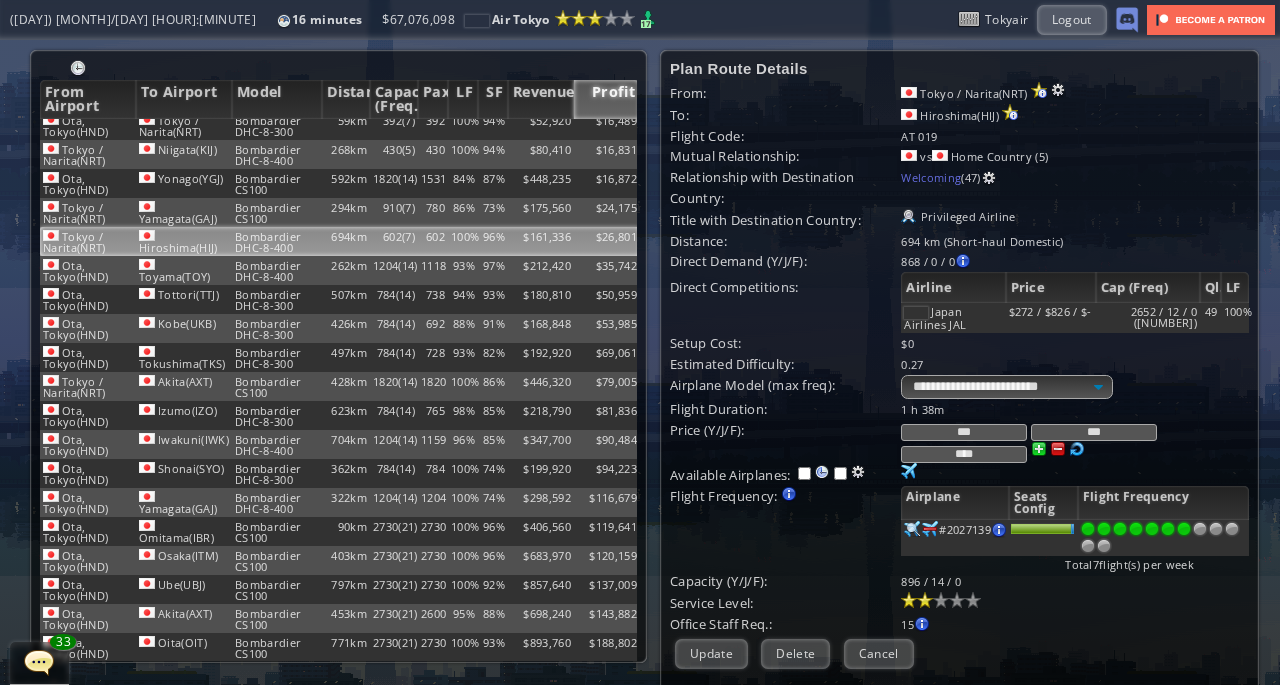click on "Total  7  flight(s) per week" at bounding box center (1155, 564) 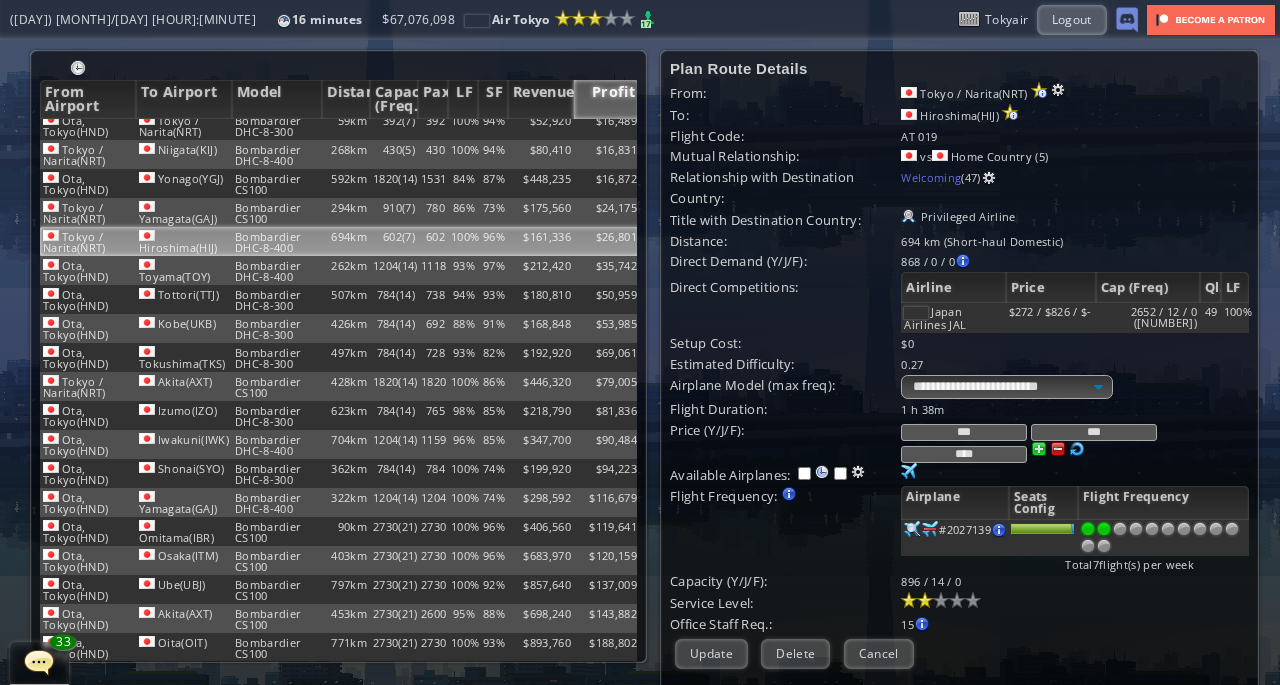 click at bounding box center [1104, 529] 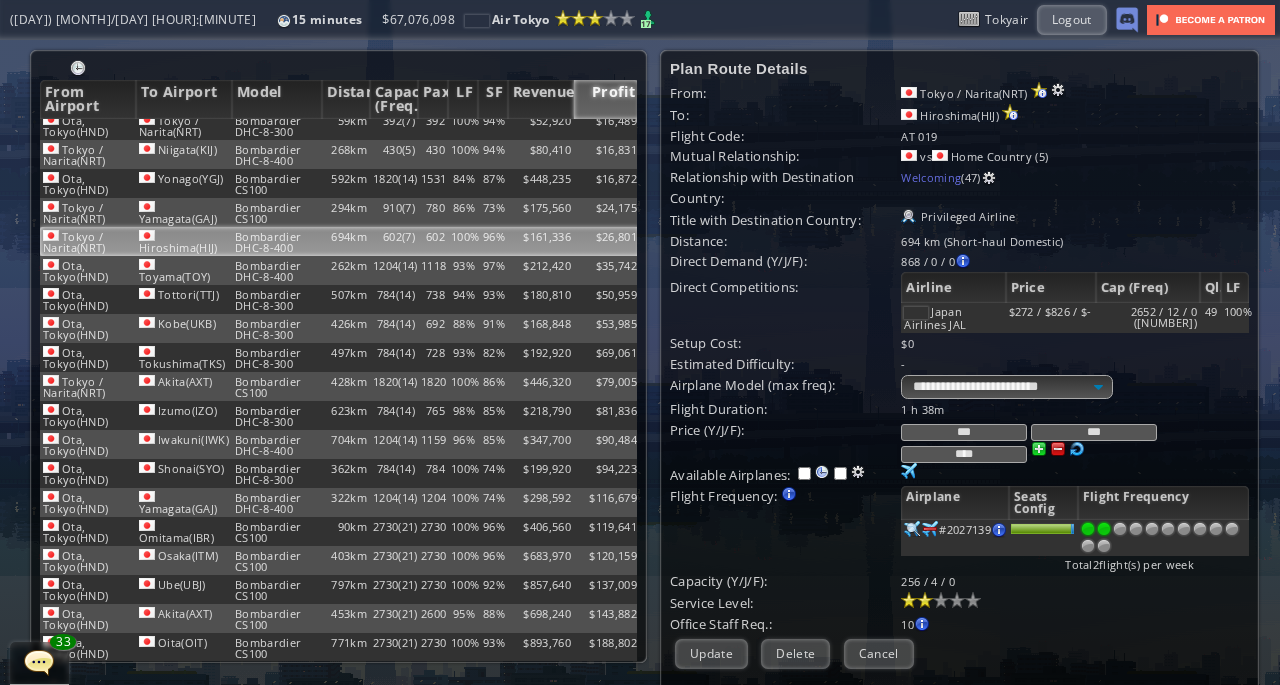click at bounding box center (1104, 529) 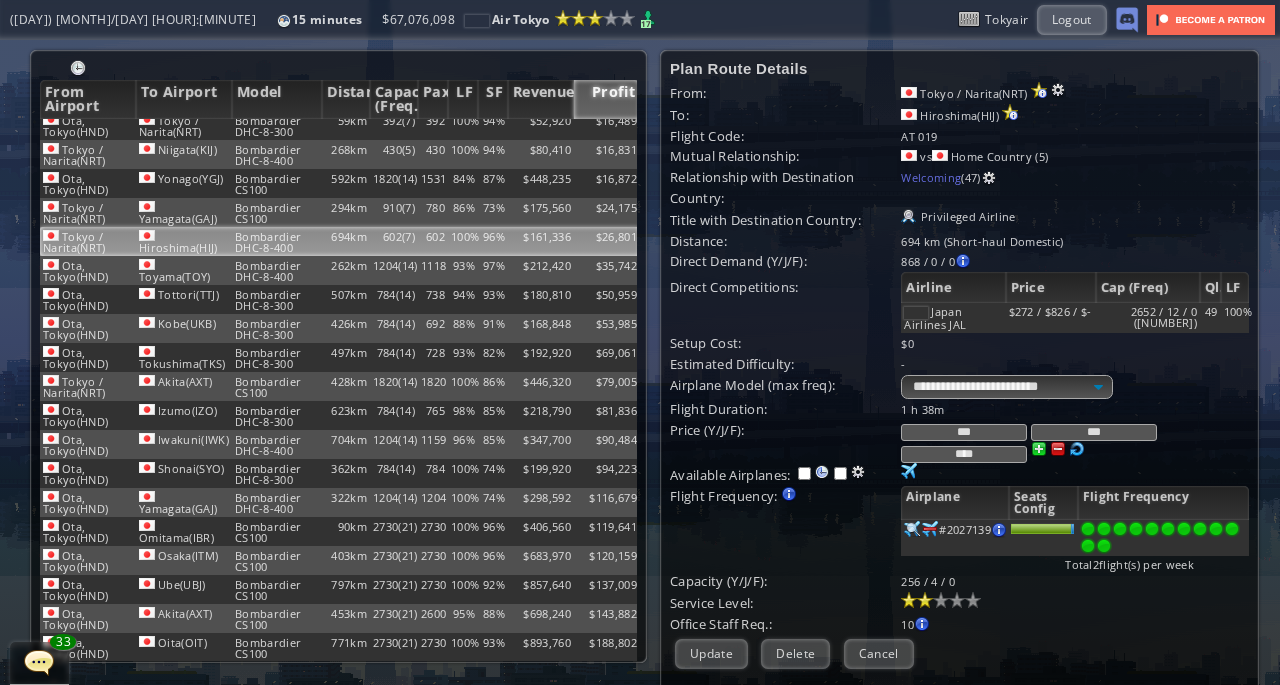 click at bounding box center [1104, 546] 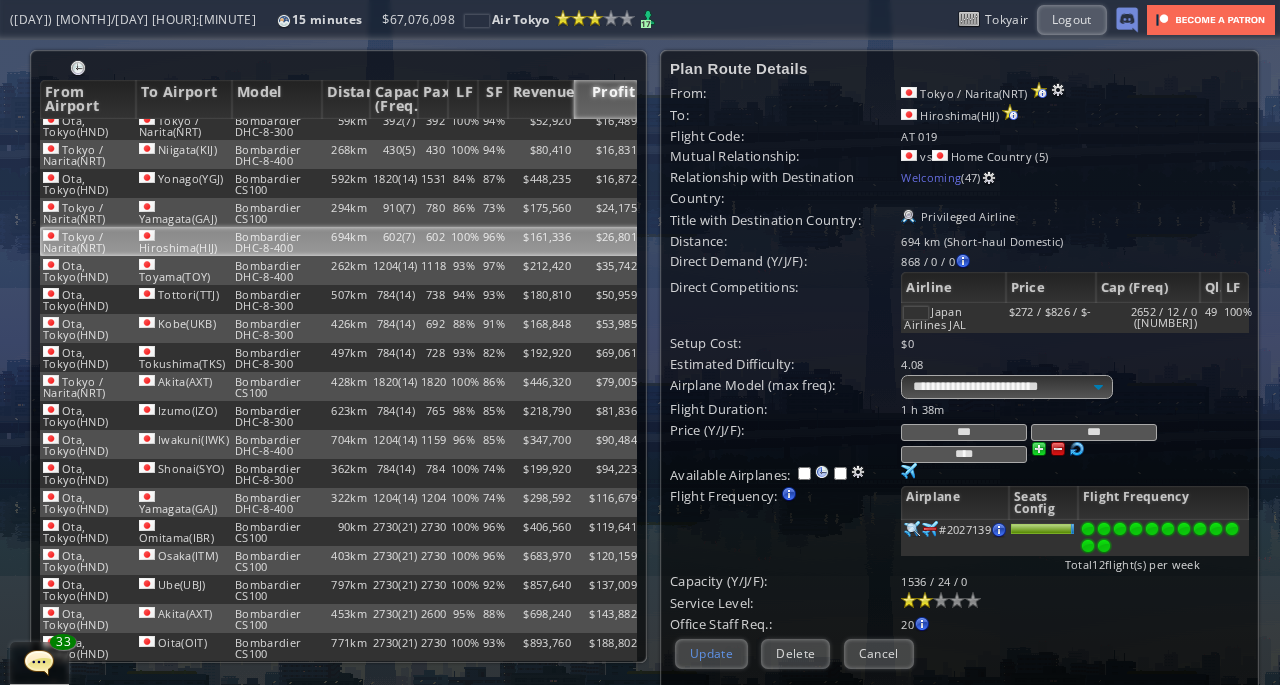 click on "Update" at bounding box center (711, 653) 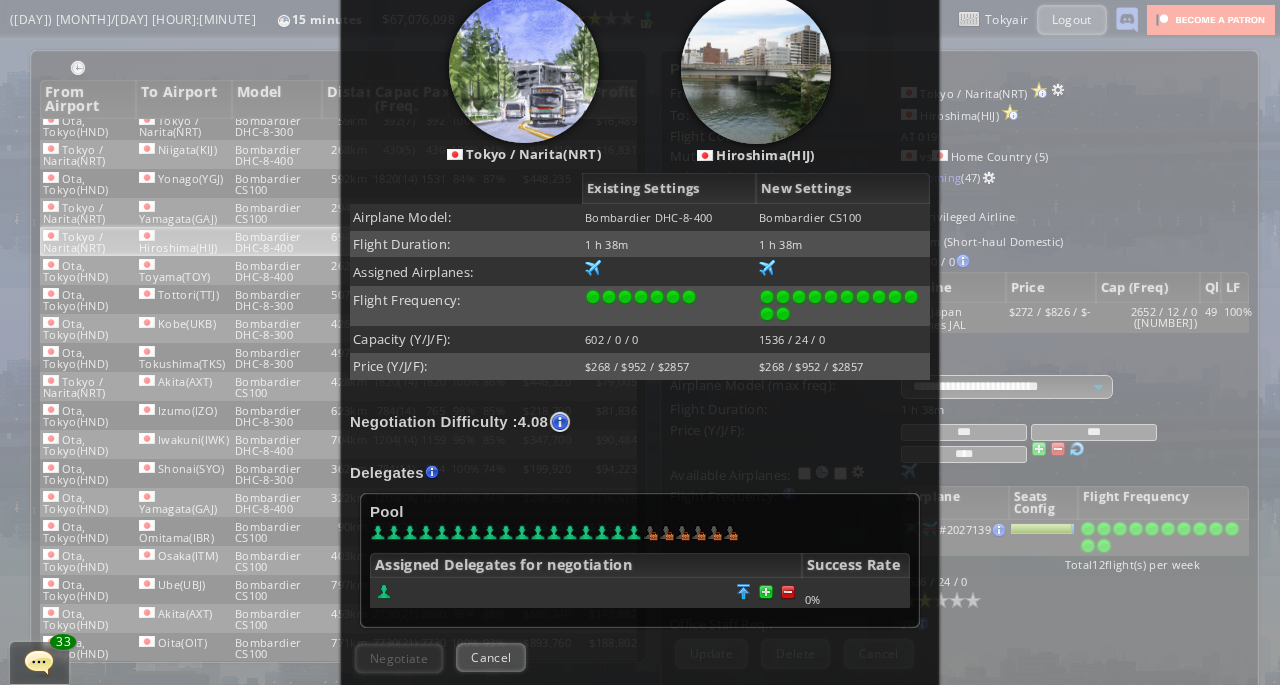 scroll, scrollTop: 280, scrollLeft: 0, axis: vertical 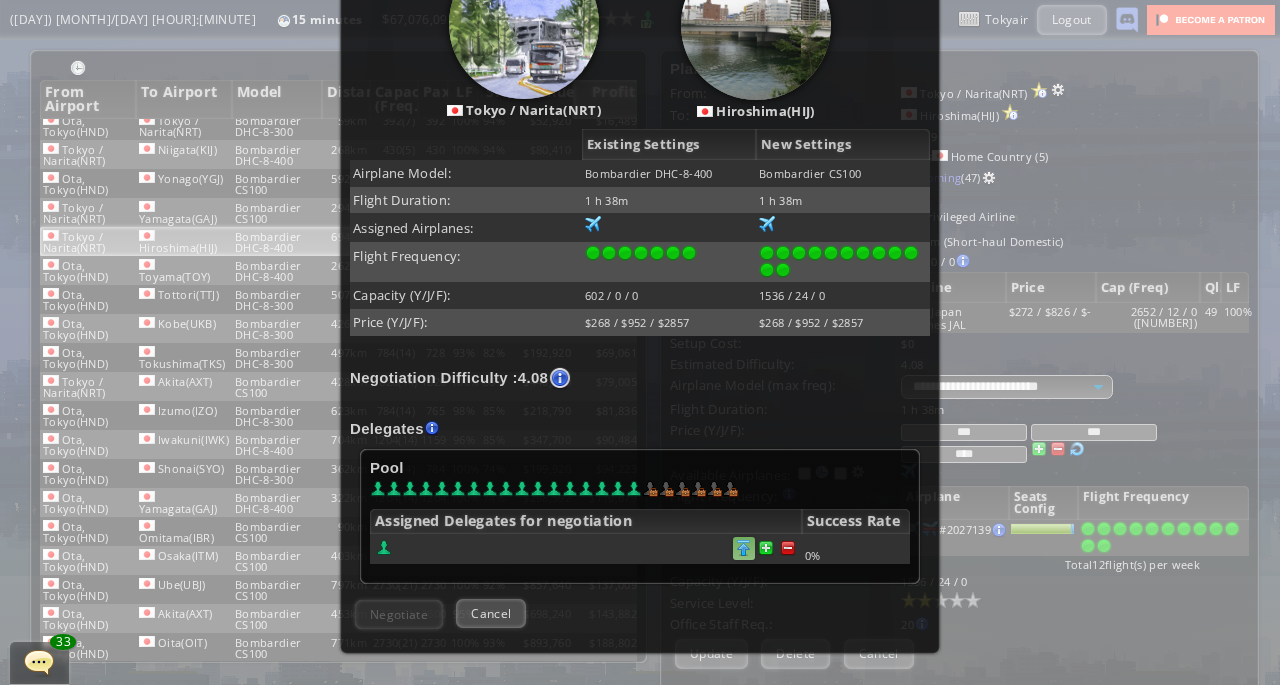 click at bounding box center [744, 548] 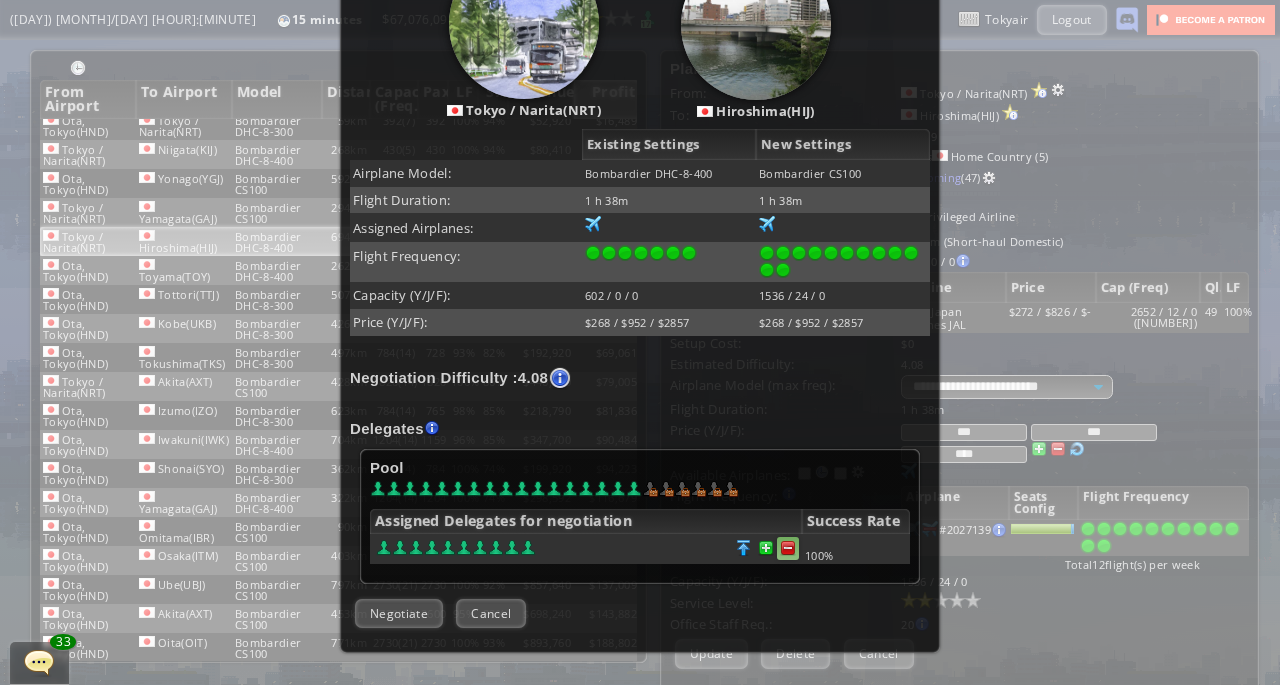 click at bounding box center [788, 548] 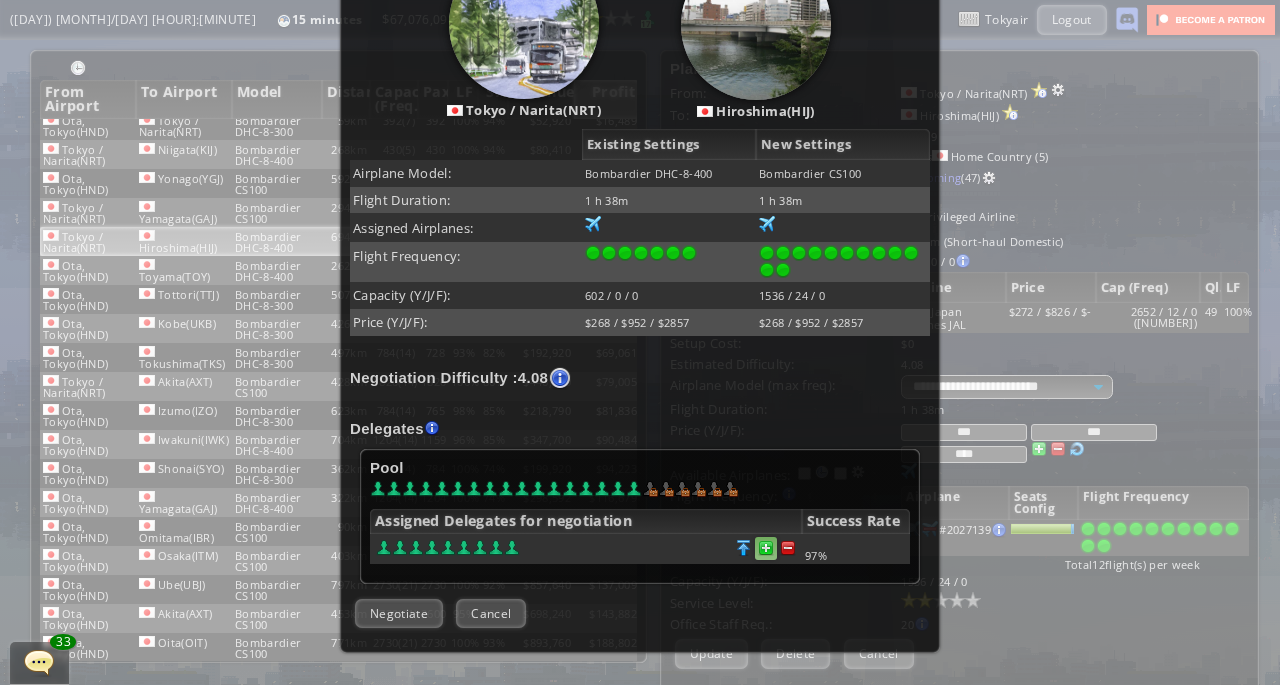 click at bounding box center [766, 548] 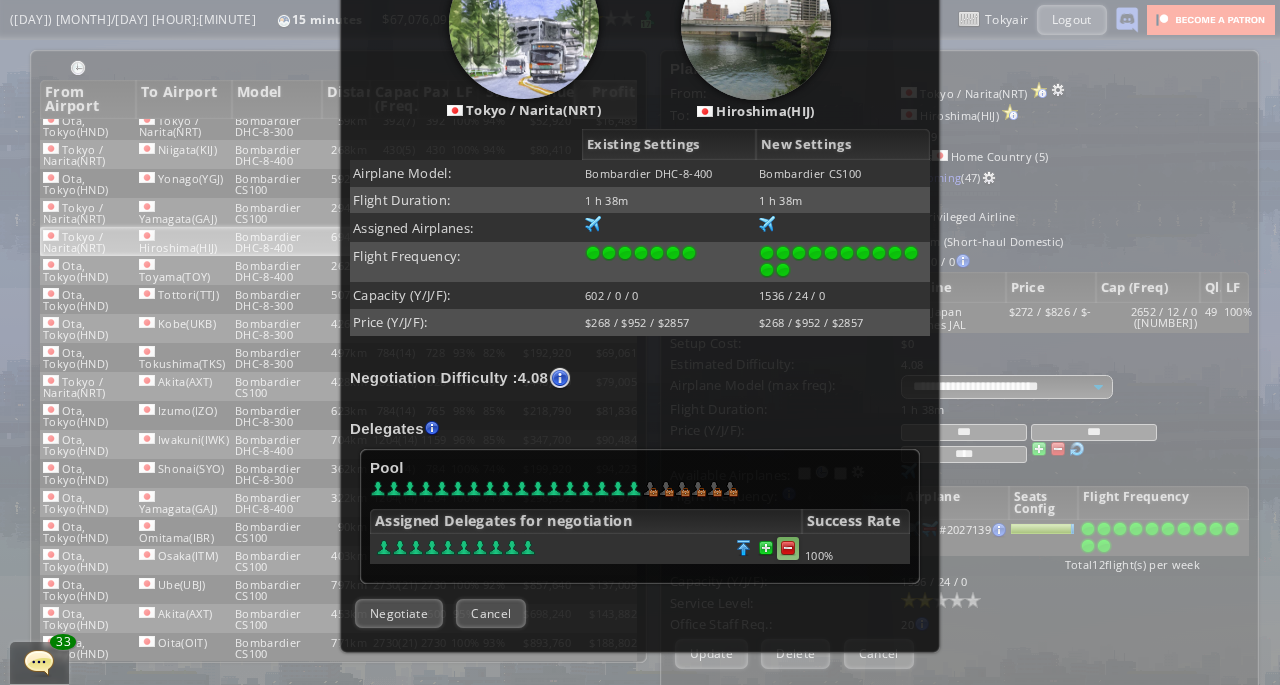 click at bounding box center [788, 548] 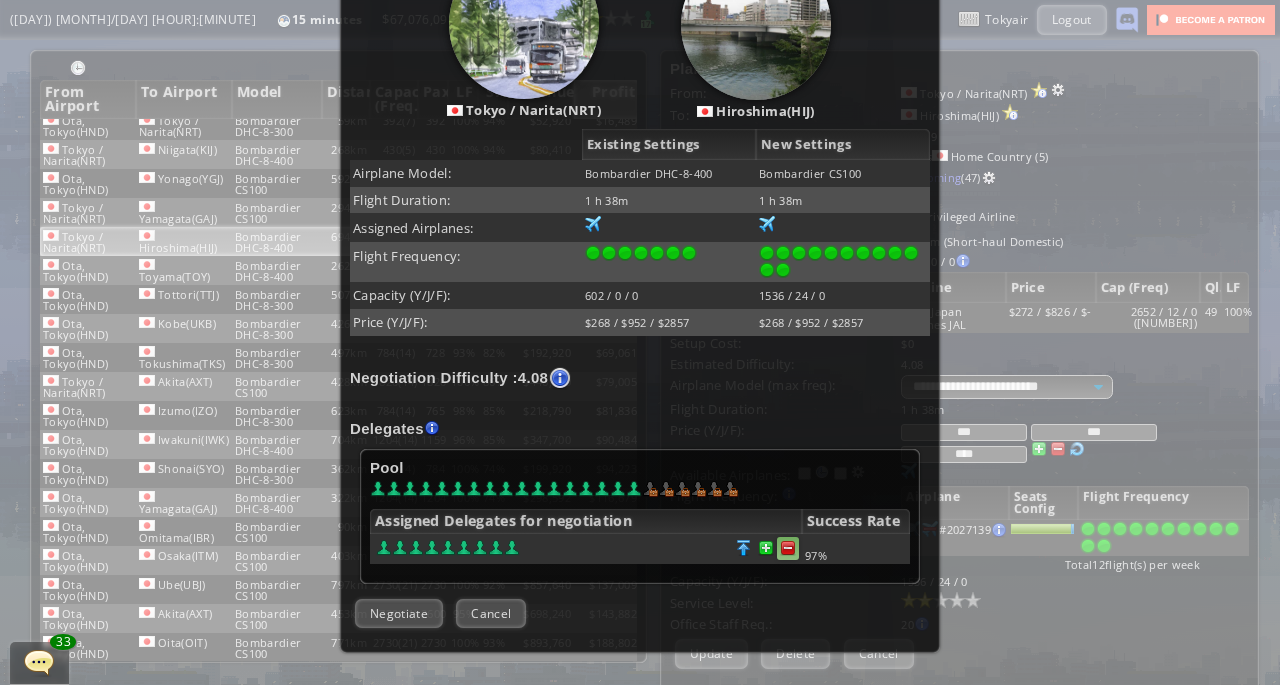 click at bounding box center [788, 548] 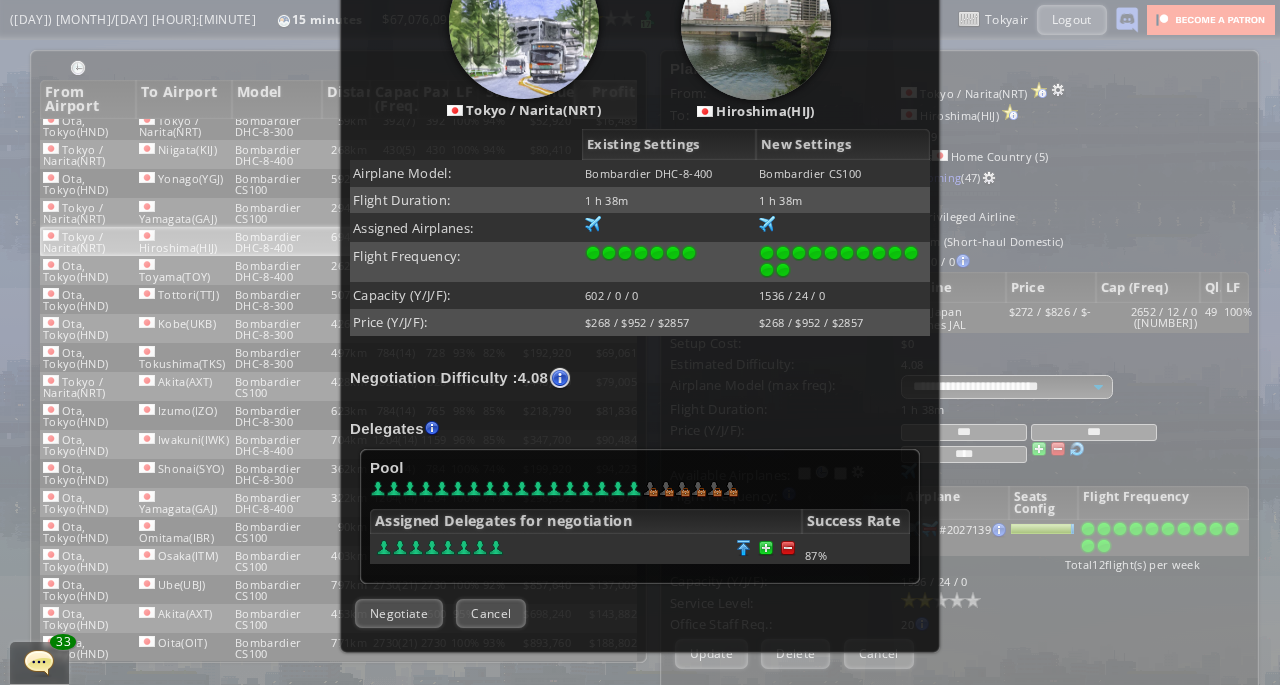 click on "×
Update Route
[CITY] / [AIRPORT_CODE]([AIRPORT_CODE])
[CITY]([AIRPORT_CODE])
Existing Settings
New Settings
Airplane Model:
Bombardier DHC-8-400
Bombardier CS100
Flight Duration:
1 h 38m
1 h 38m
Assigned Airplanes:
60 75
24 99
Flight Frequency:
Capacity (Y/J/F):
602 / 0 / 0
1536 / 24 / 0
Price (Y/J/F):
$268 / $952 / $2857
$268 / $952 / $2857
Negotiation Difficulty :
4.08
Too hard! Reduce frequency, change airport or improve relationship first.
Difficulty value should be less than delegates available below.
Hover over the Red Cross icon above for details.
Delegates
Pool" at bounding box center [640, 282] 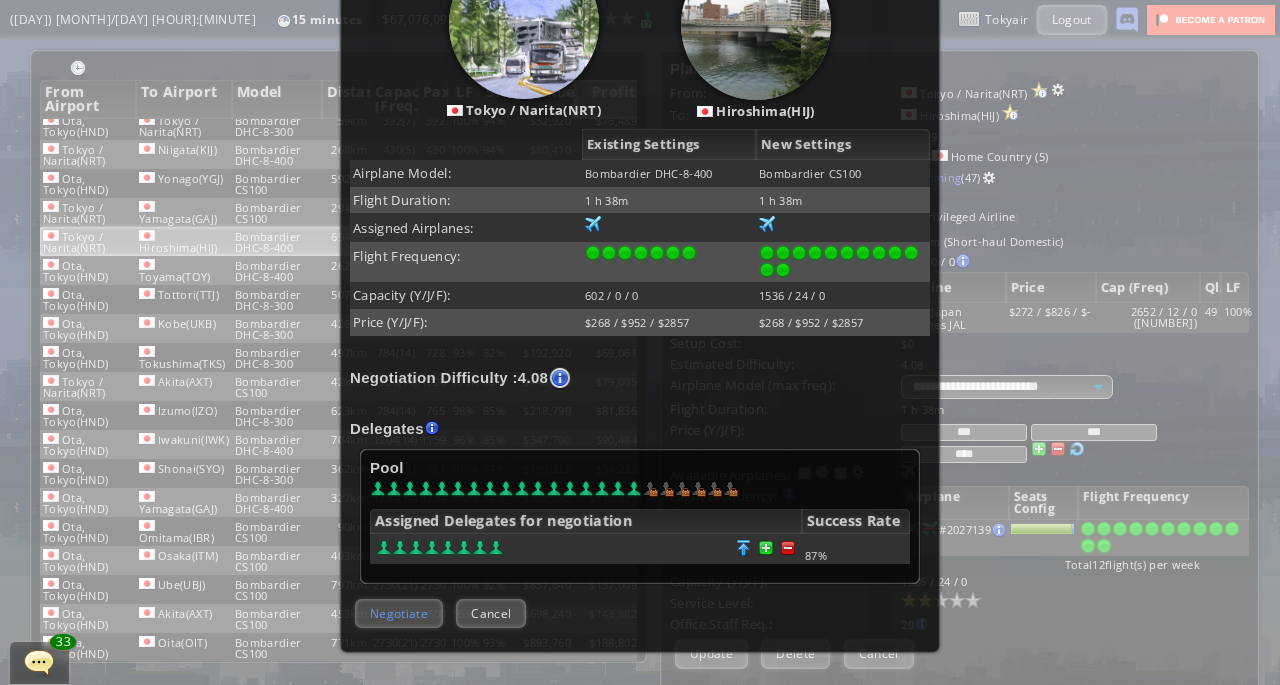 click on "Negotiate" at bounding box center (399, 613) 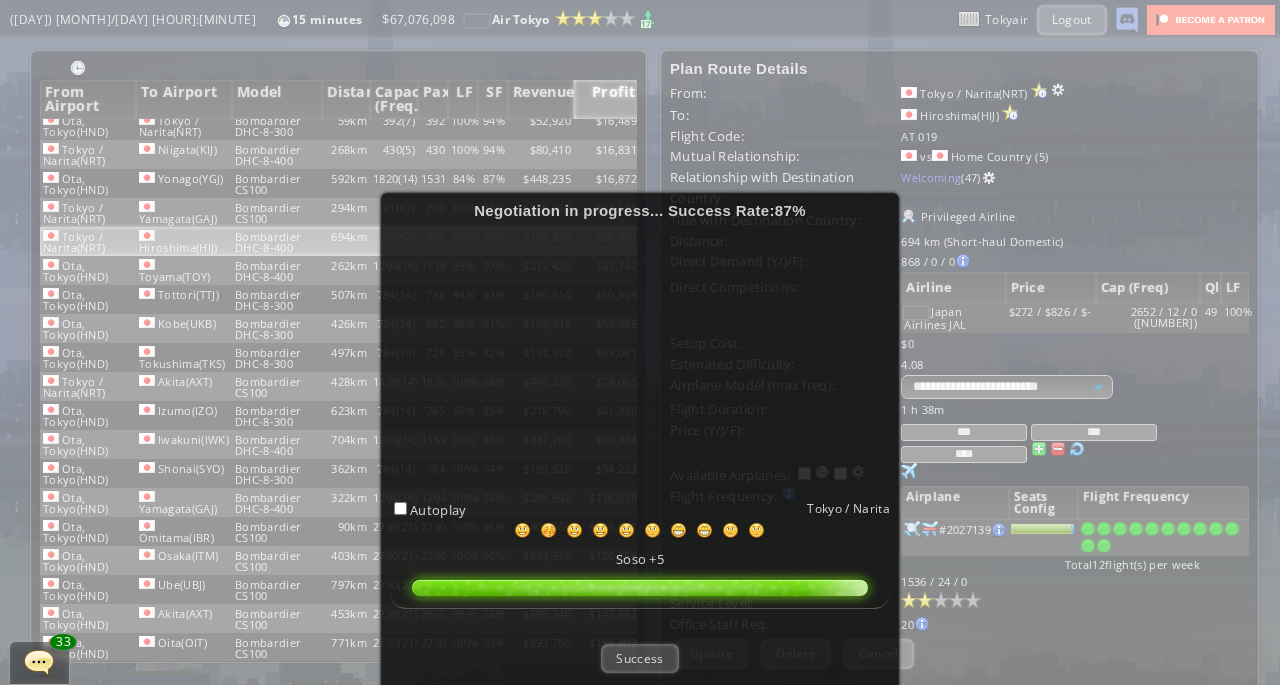 click on "Success" at bounding box center [639, 658] 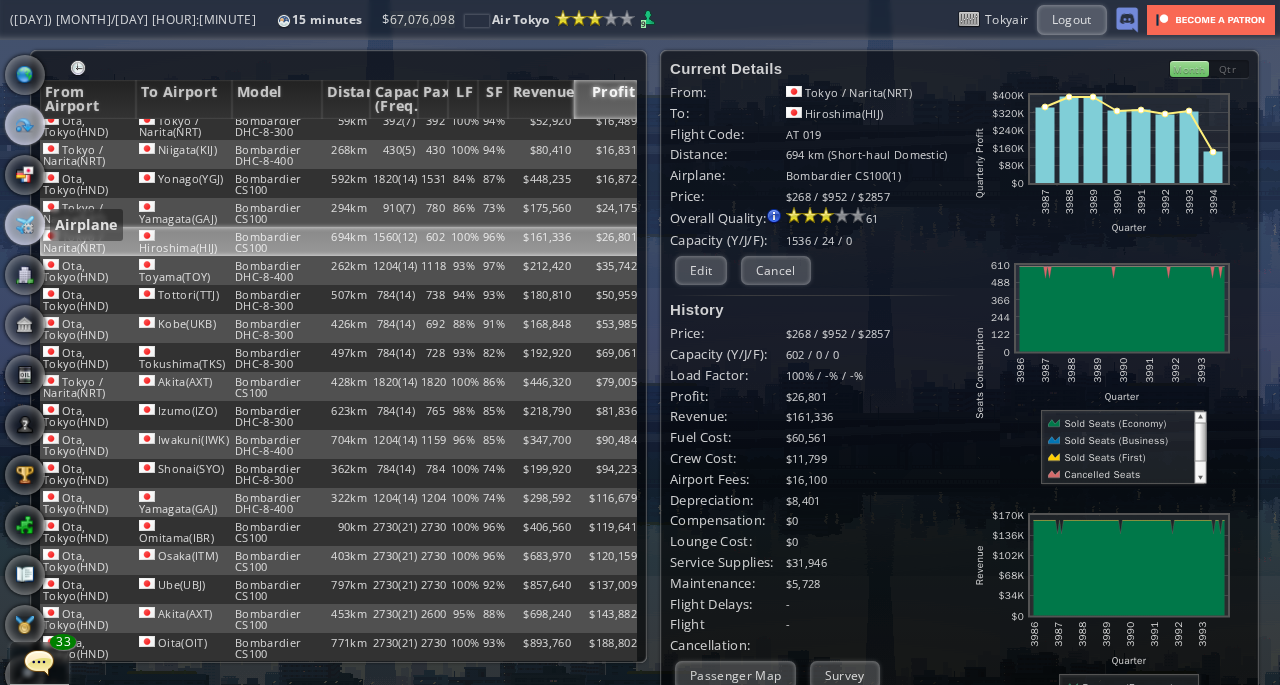 click at bounding box center (25, 225) 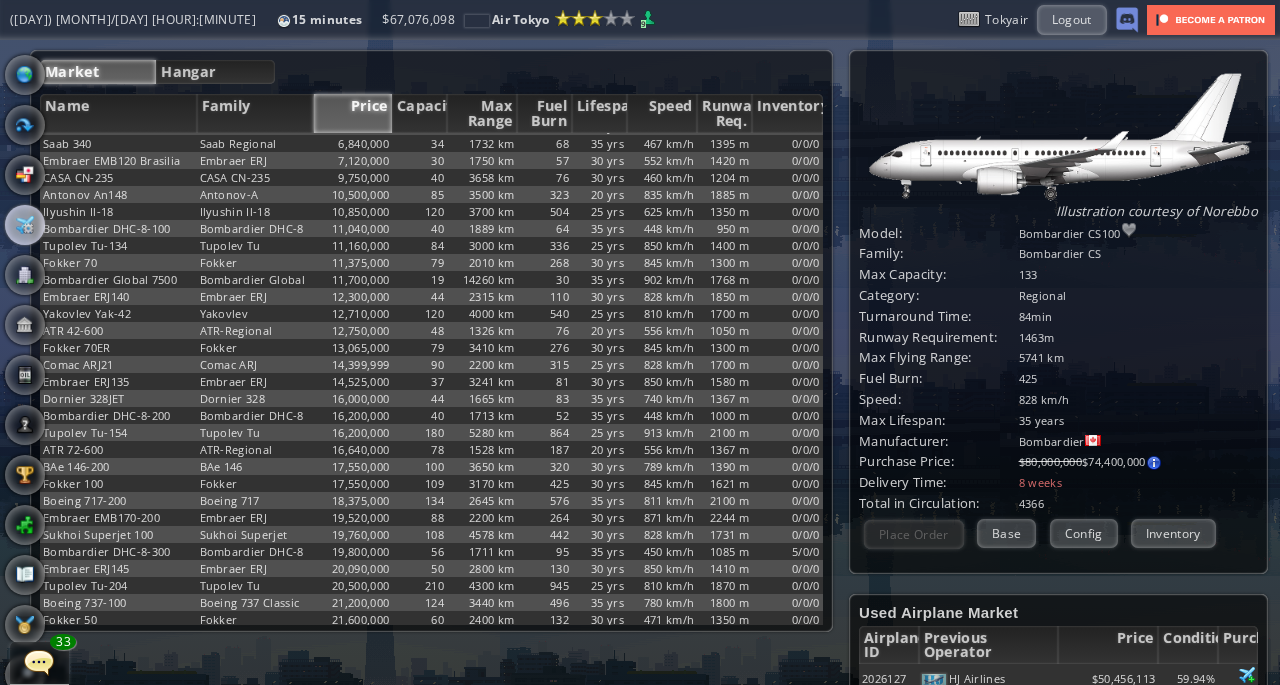 scroll, scrollTop: 400, scrollLeft: 0, axis: vertical 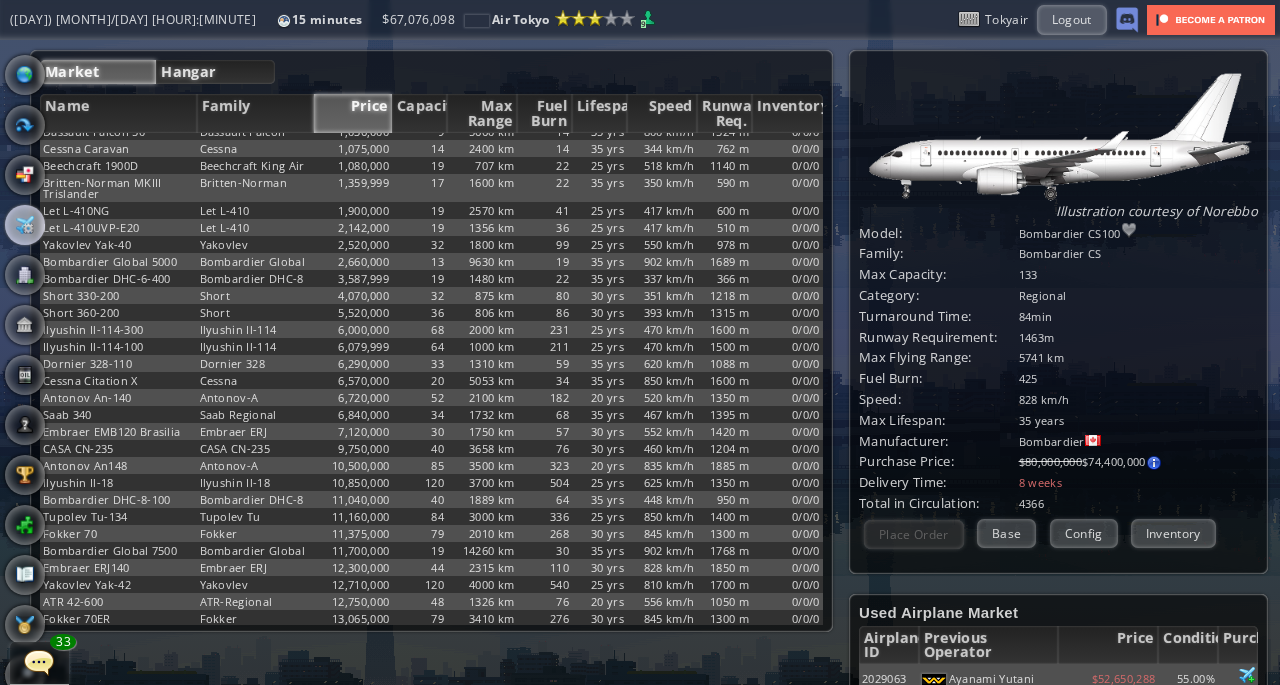 click on "Hangar" at bounding box center (215, 72) 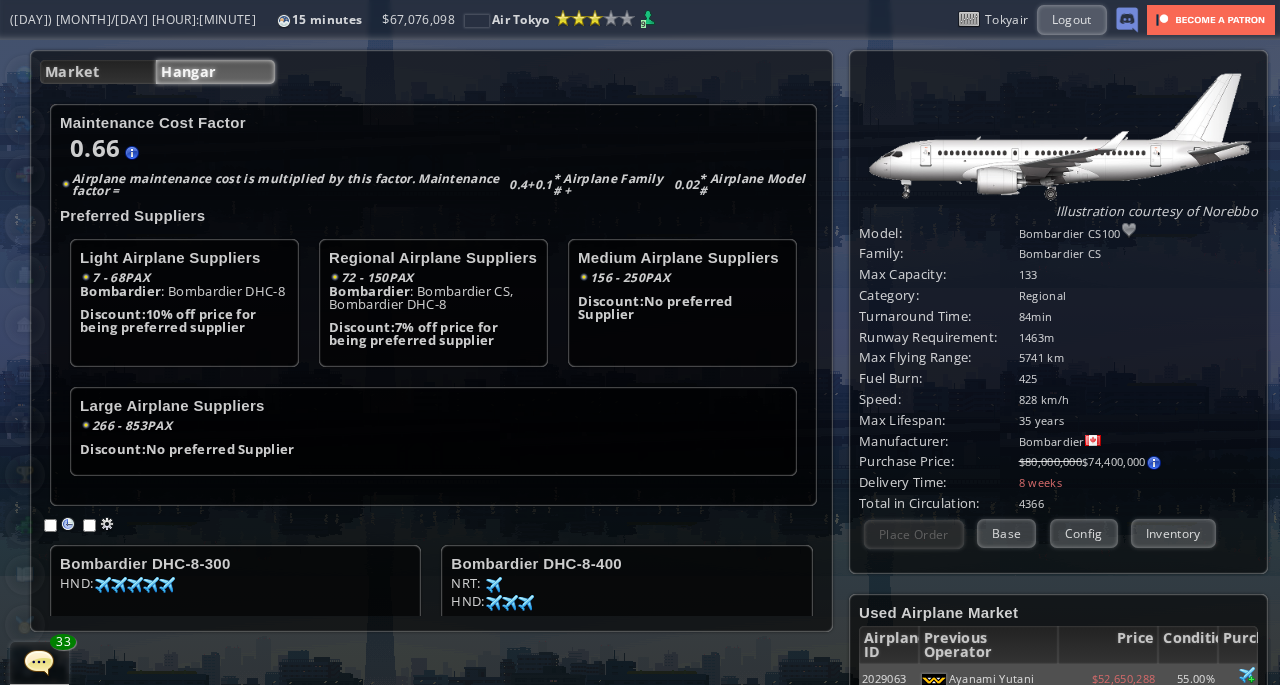 scroll, scrollTop: 238, scrollLeft: 0, axis: vertical 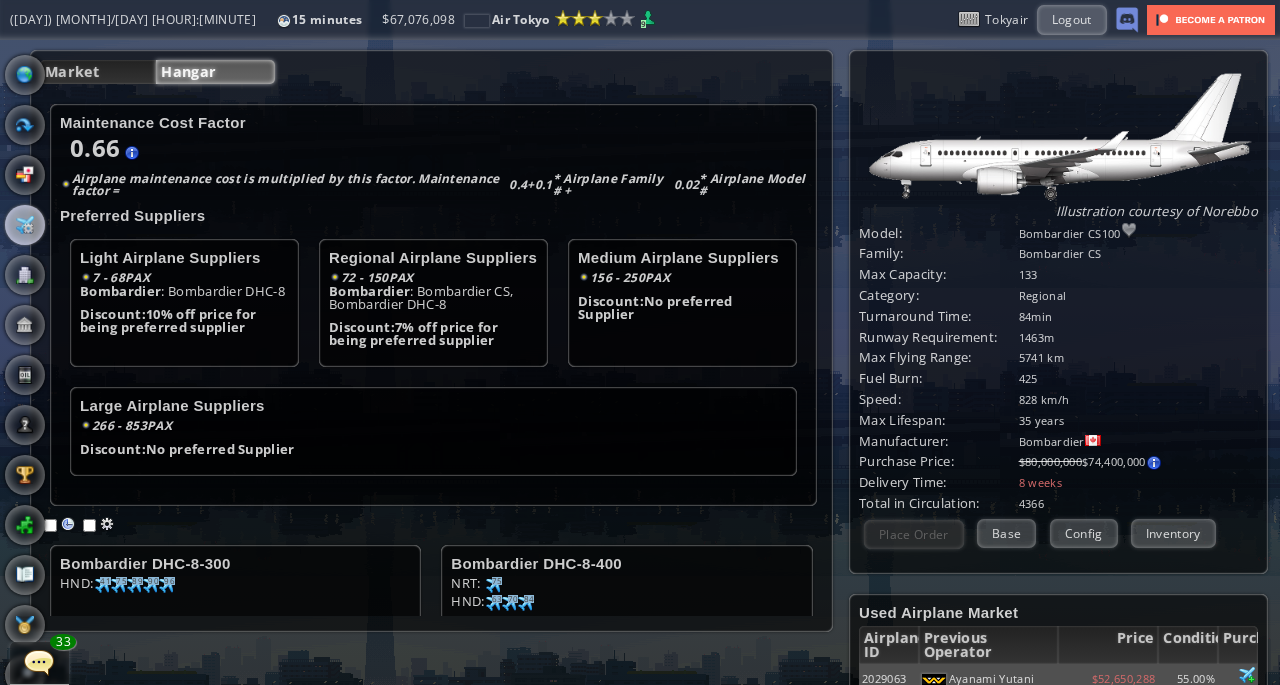 click at bounding box center (7, 342) 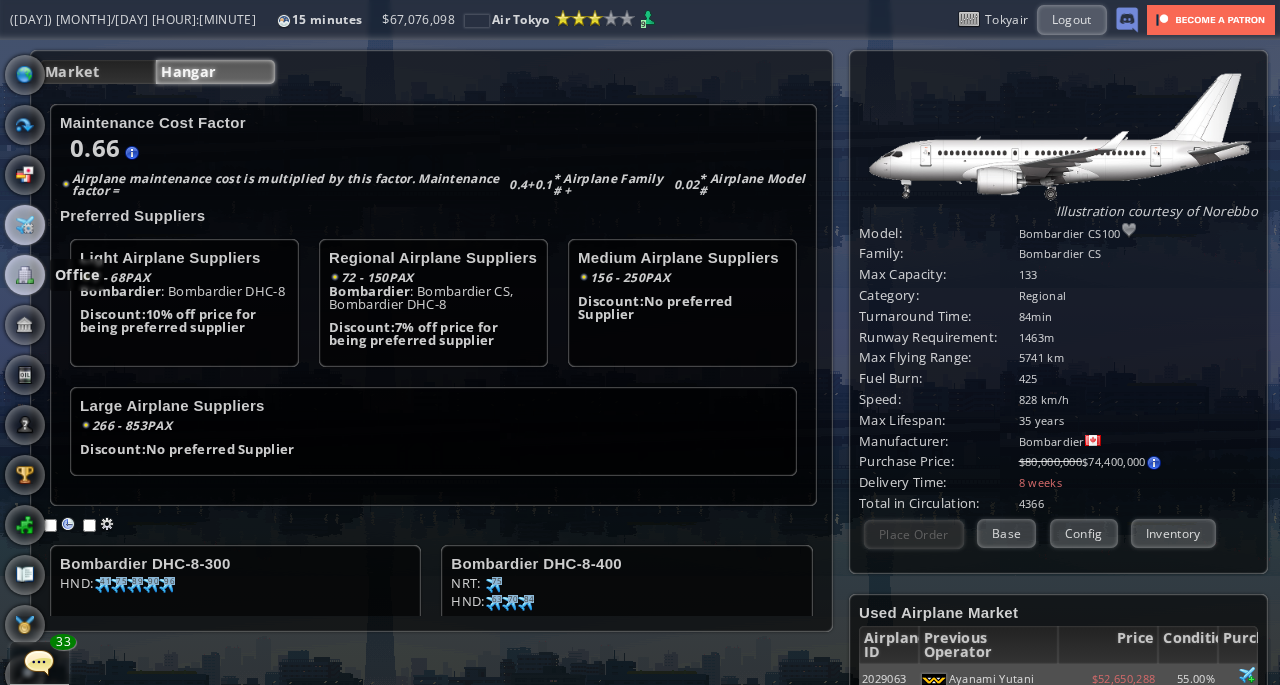 click at bounding box center [25, 275] 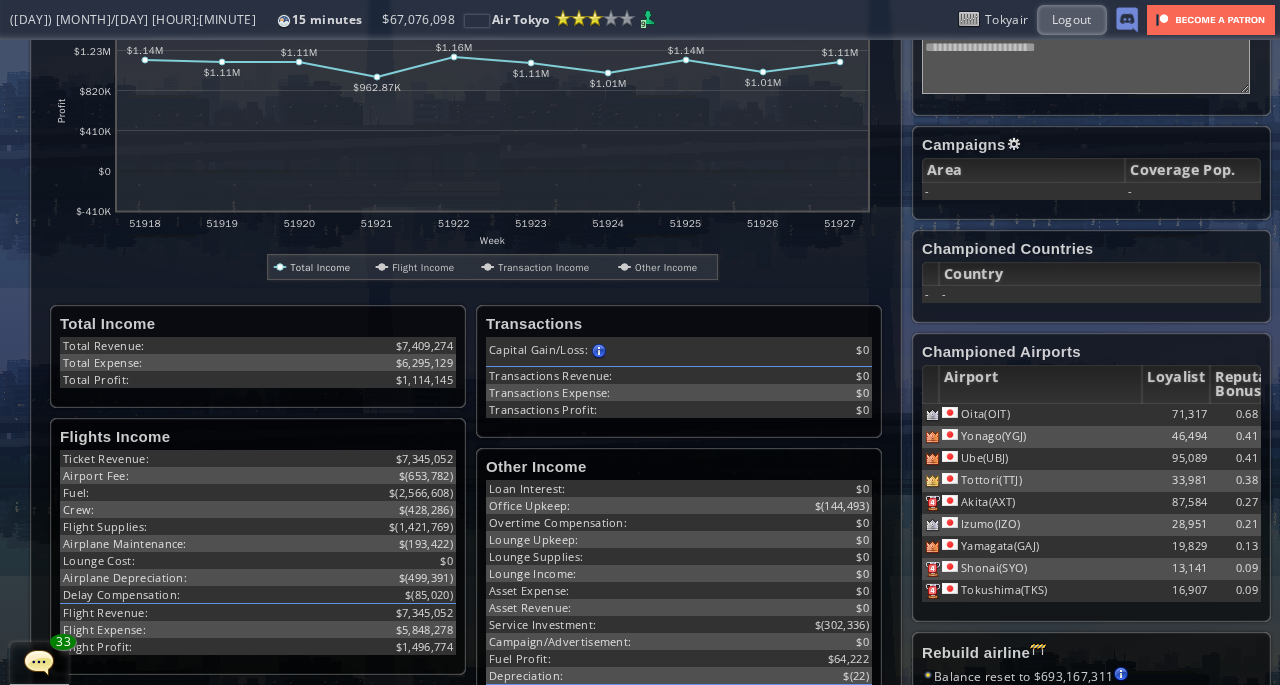 scroll, scrollTop: 500, scrollLeft: 0, axis: vertical 